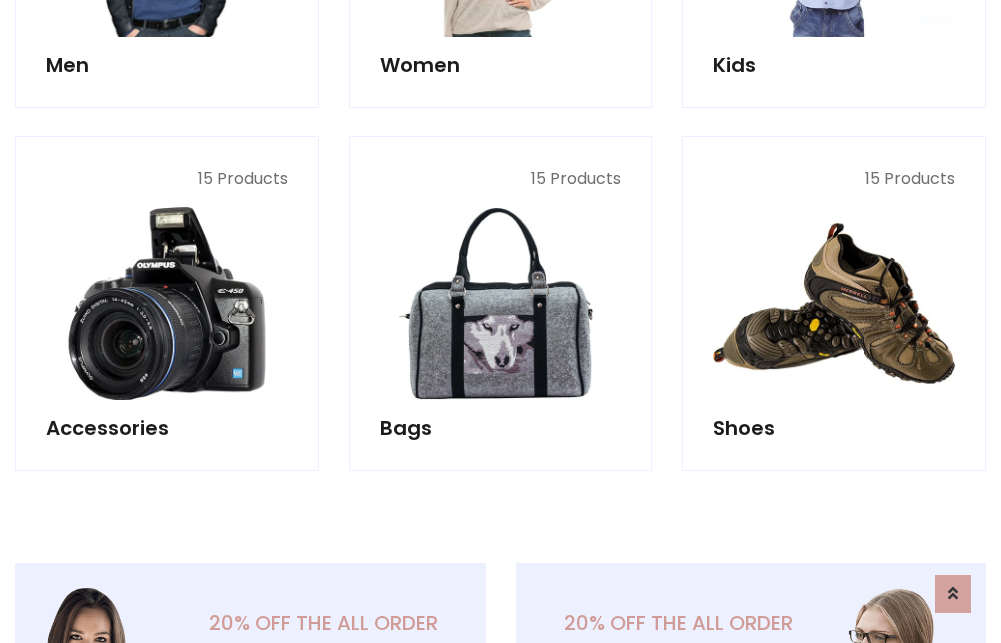 scroll, scrollTop: 853, scrollLeft: 0, axis: vertical 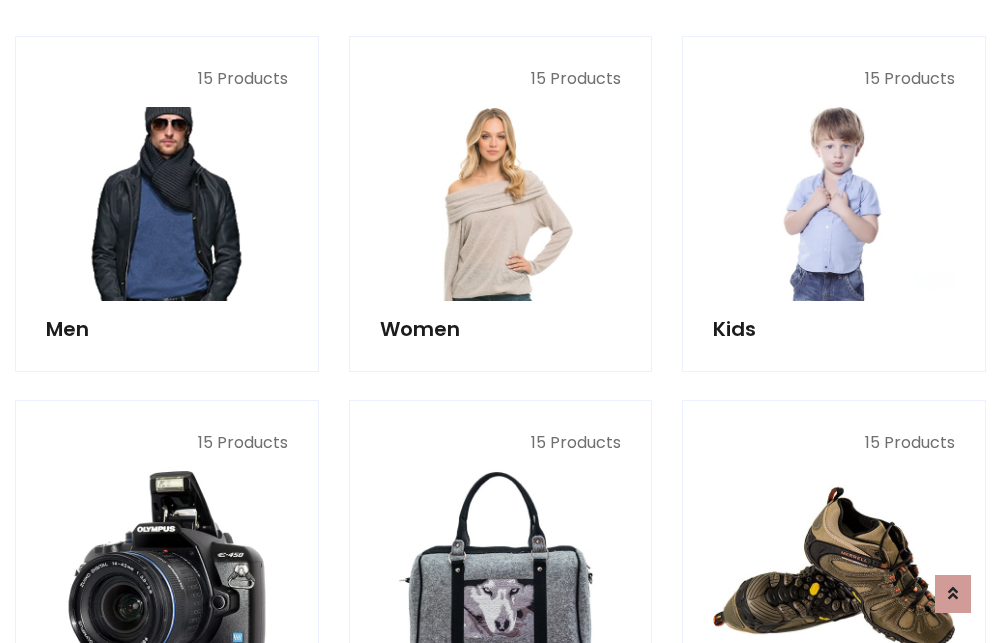 click at bounding box center [167, 204] 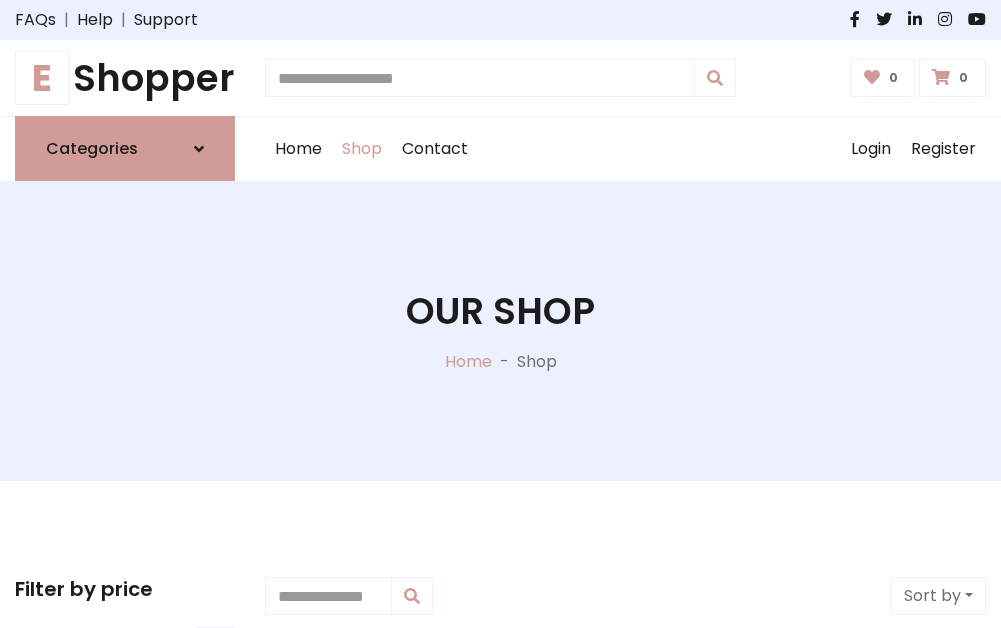 scroll, scrollTop: 807, scrollLeft: 0, axis: vertical 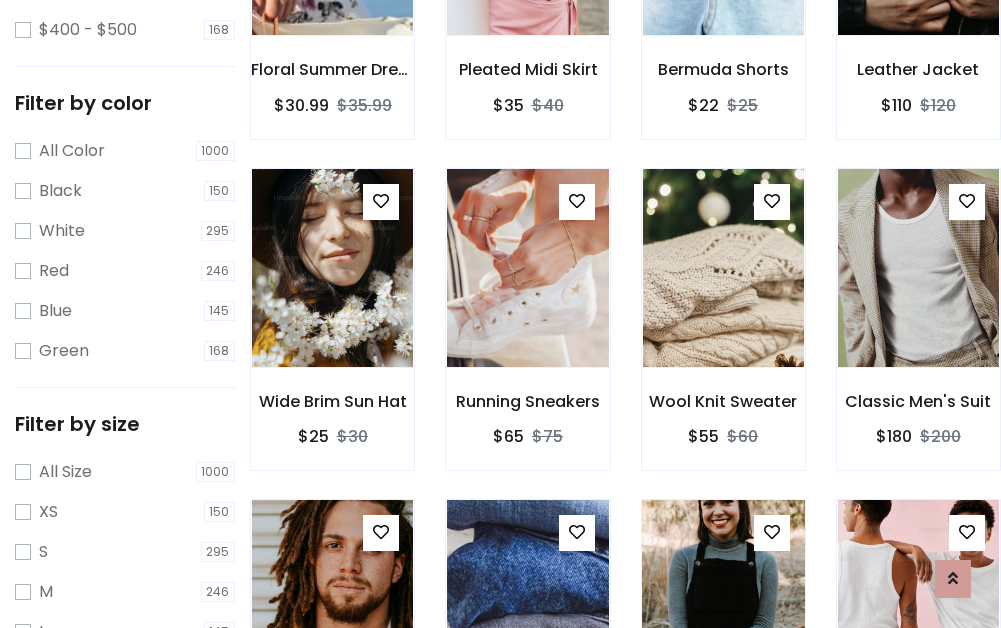 click at bounding box center (723, 599) 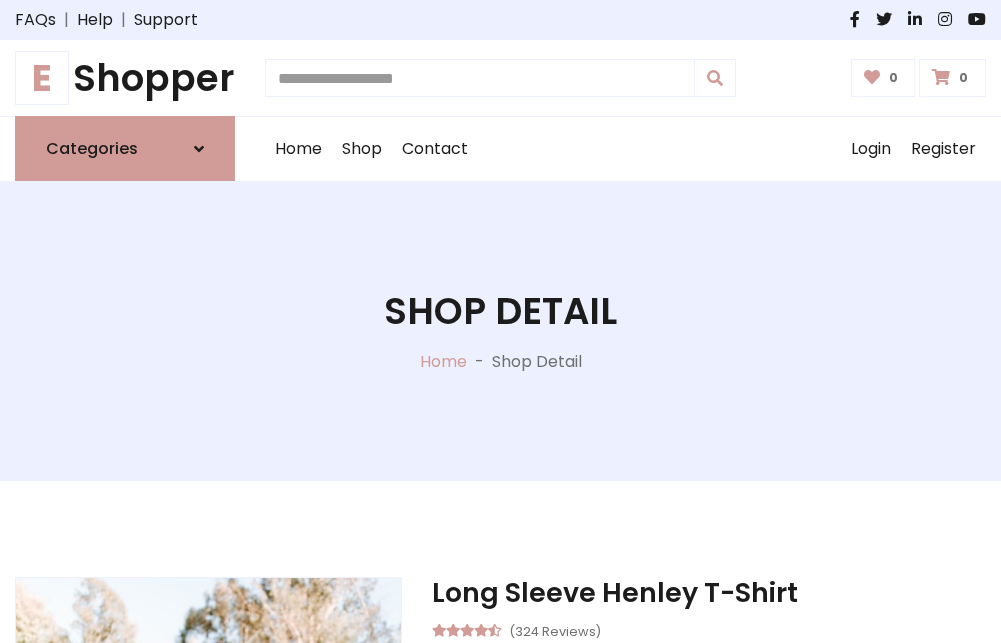 scroll, scrollTop: 0, scrollLeft: 0, axis: both 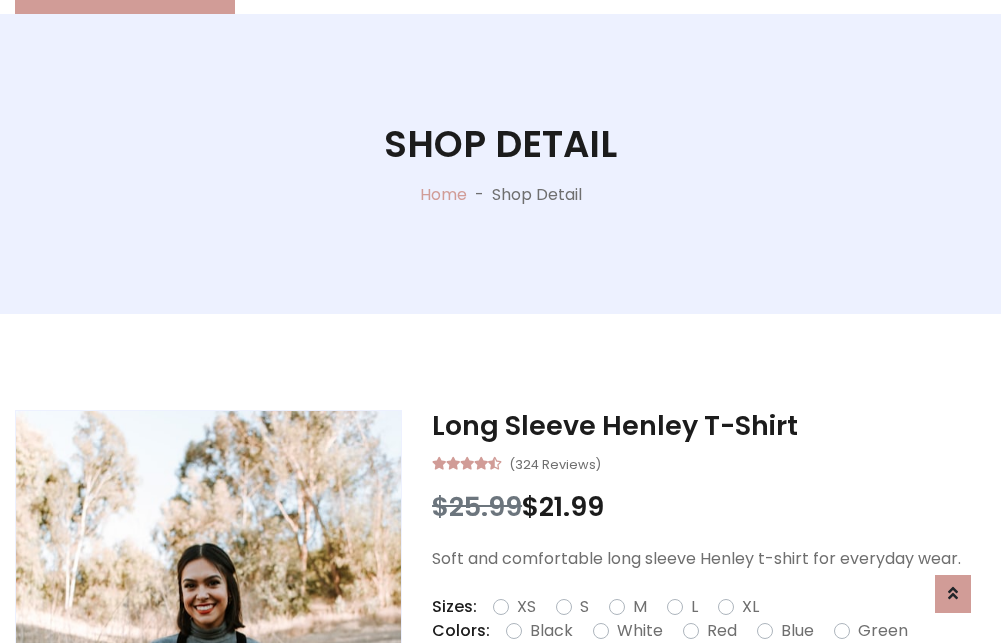 click on "Red" at bounding box center [722, 631] 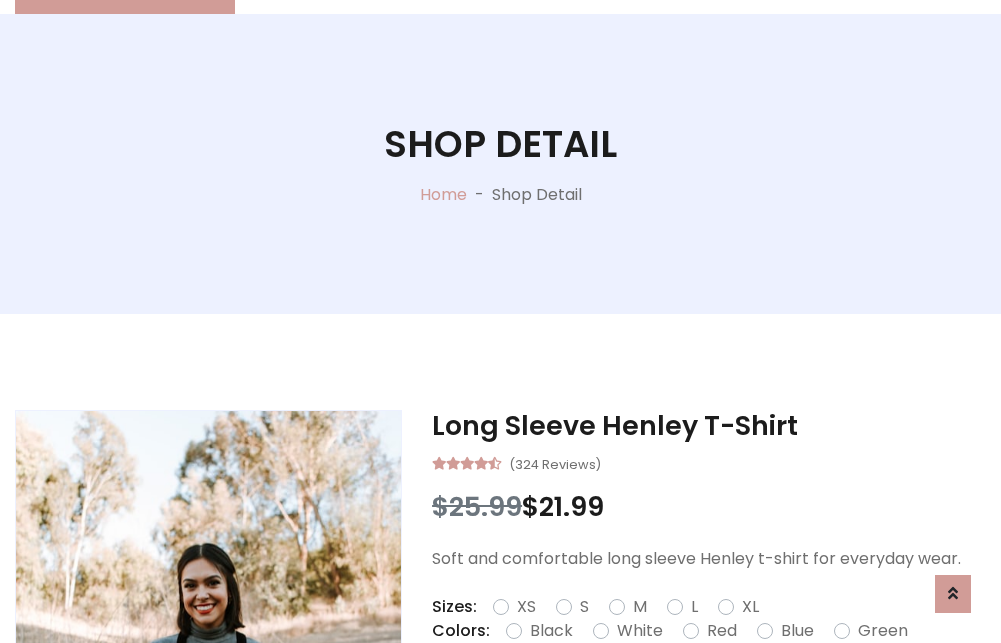 click on "Add To Cart" at bounding box center (653, 694) 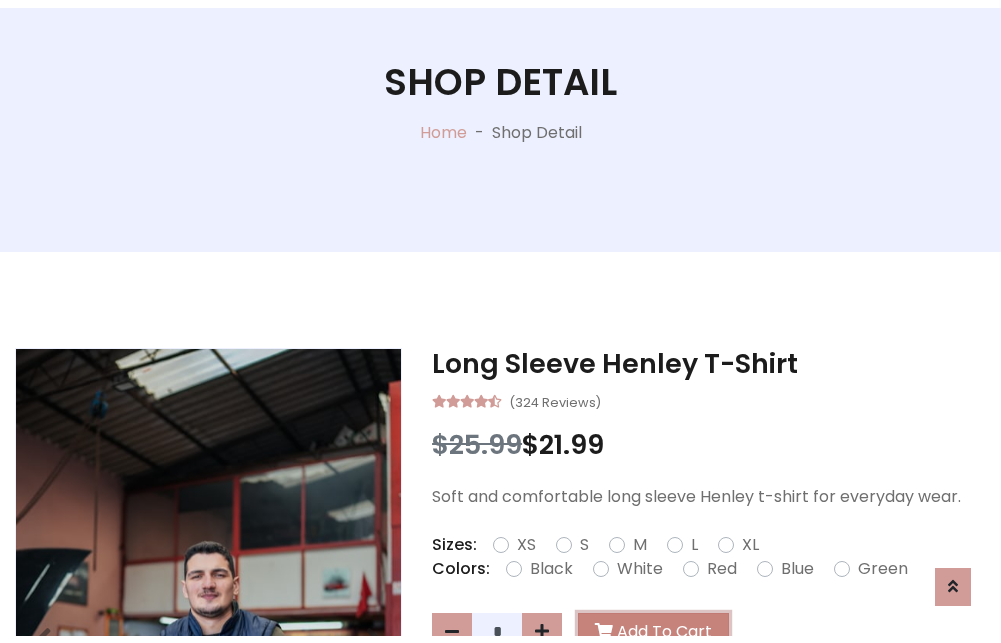 scroll, scrollTop: 0, scrollLeft: 0, axis: both 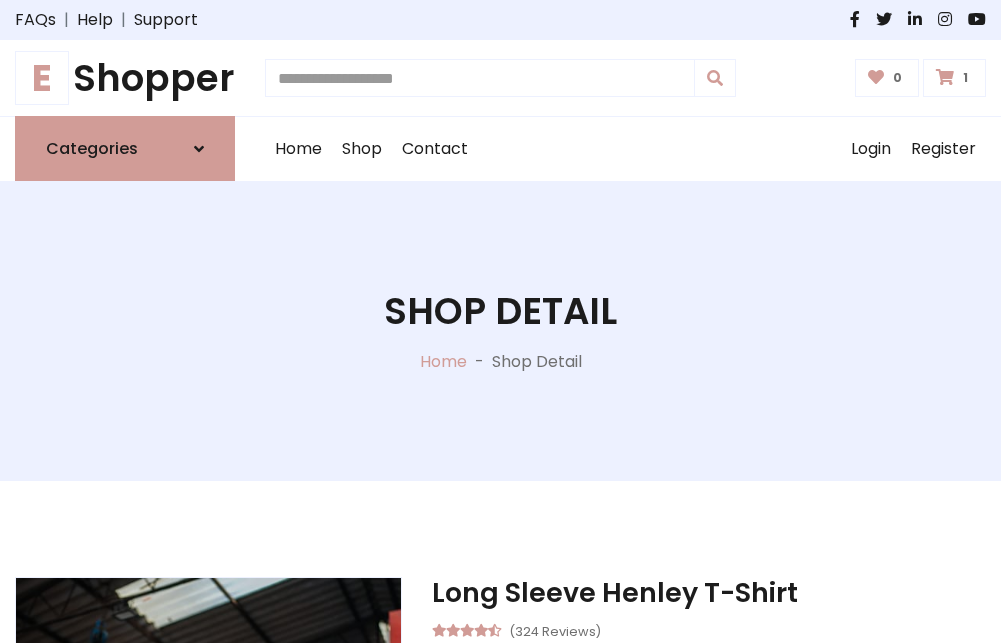 click at bounding box center (945, 77) 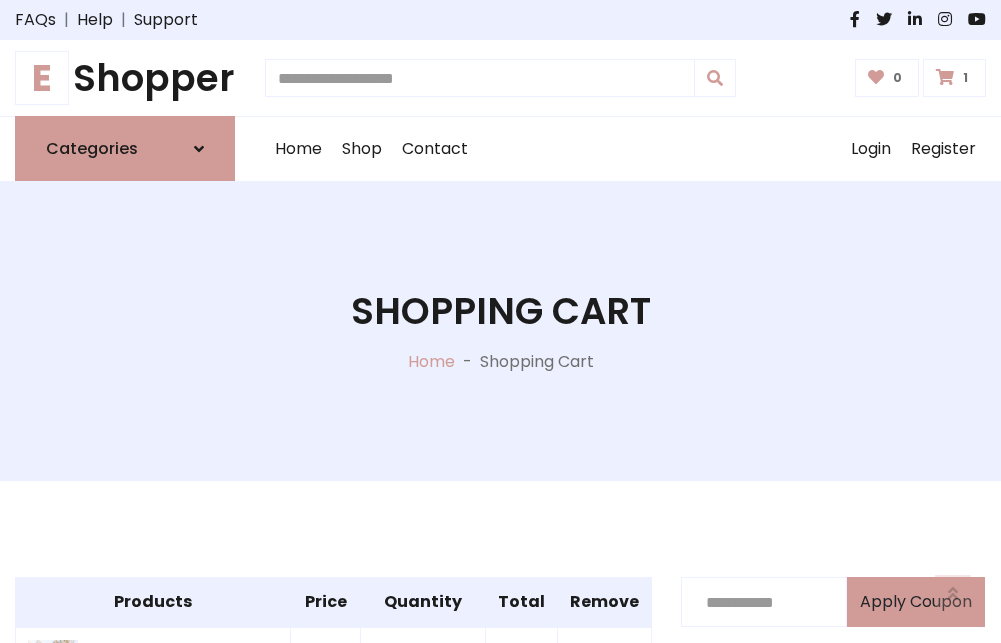 scroll, scrollTop: 474, scrollLeft: 0, axis: vertical 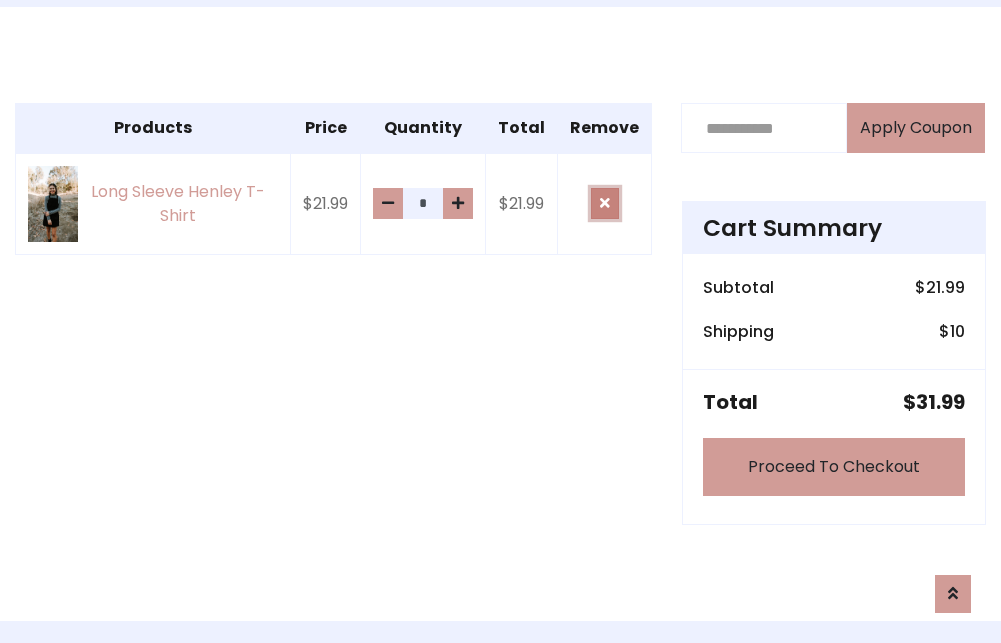 click at bounding box center [605, 203] 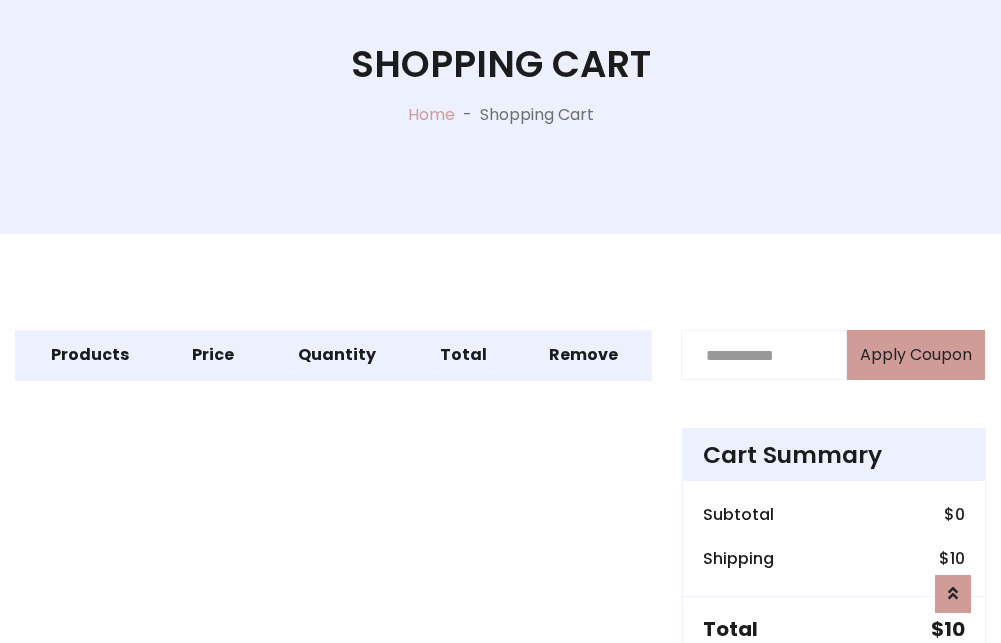 click on "Proceed To Checkout" at bounding box center [834, 694] 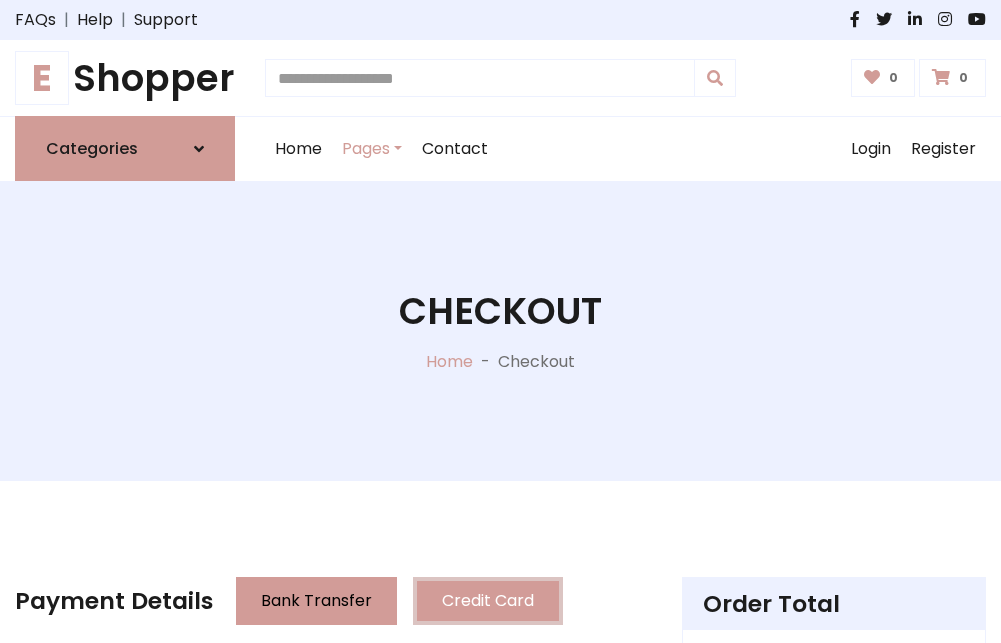 scroll, scrollTop: 137, scrollLeft: 0, axis: vertical 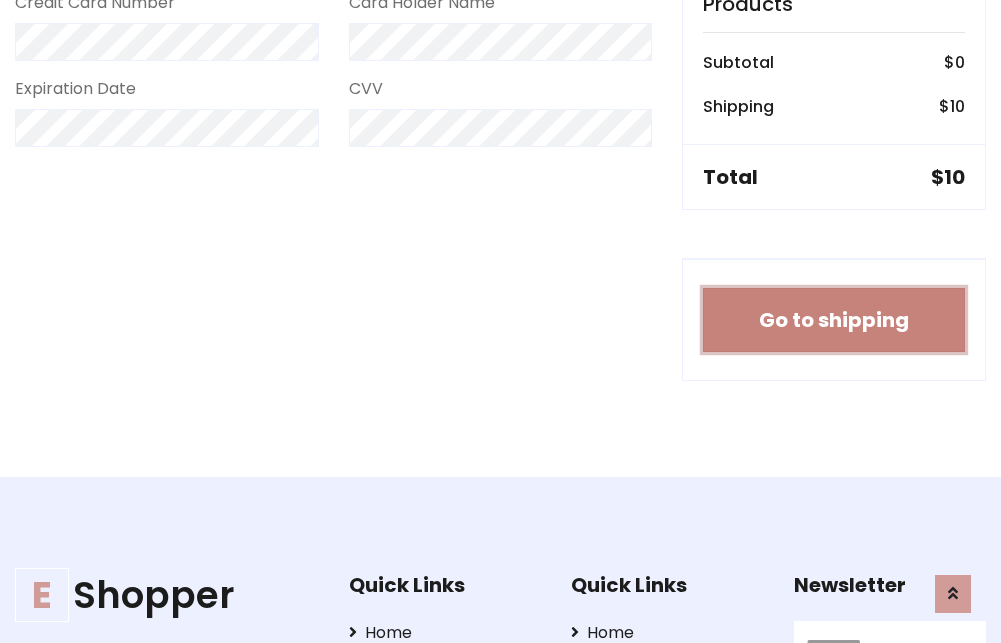 click on "Go to shipping" at bounding box center [834, 320] 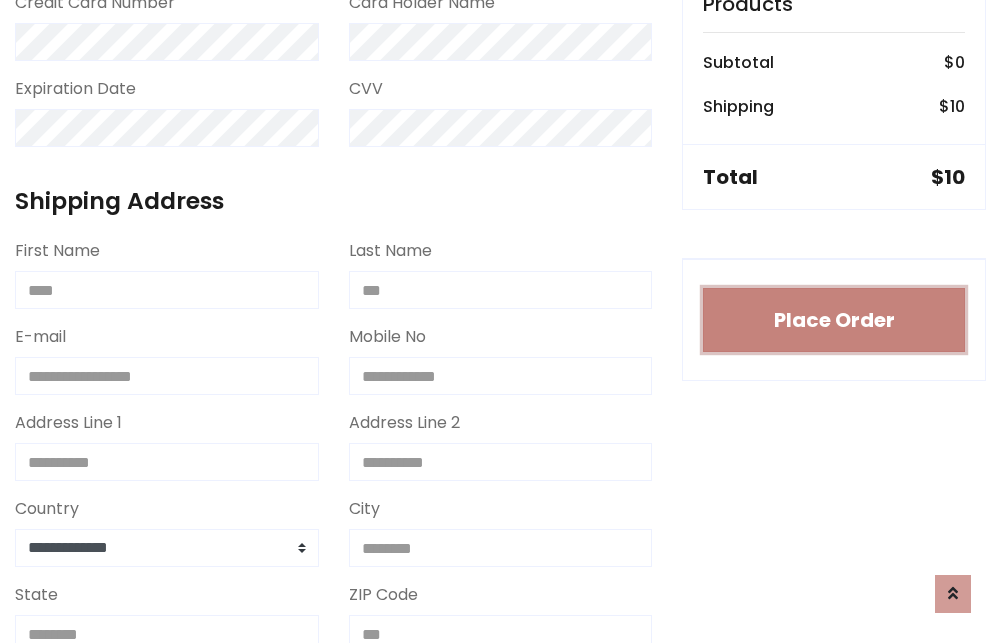 type 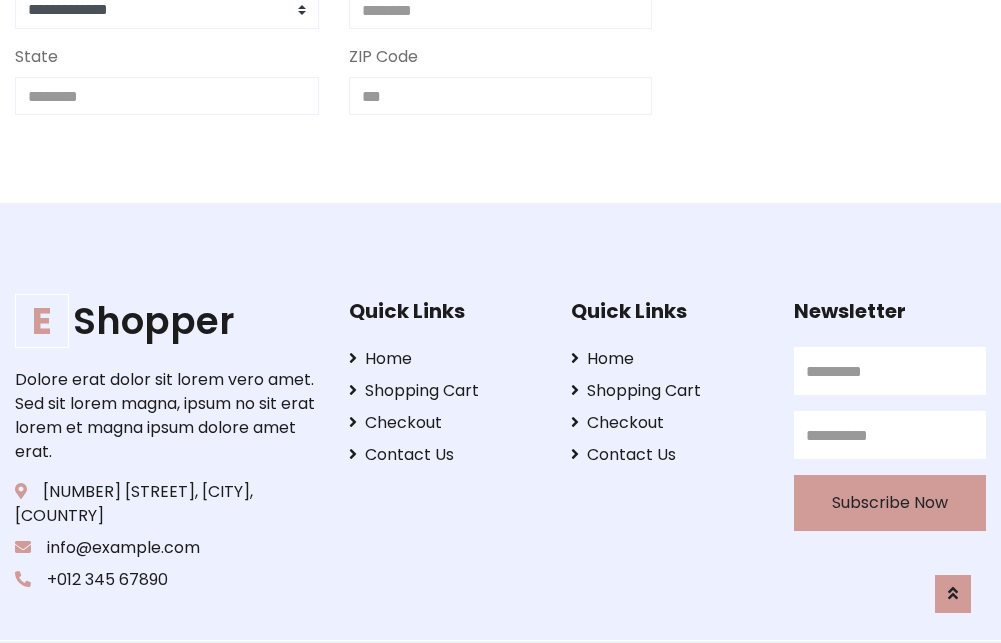 scroll, scrollTop: 713, scrollLeft: 0, axis: vertical 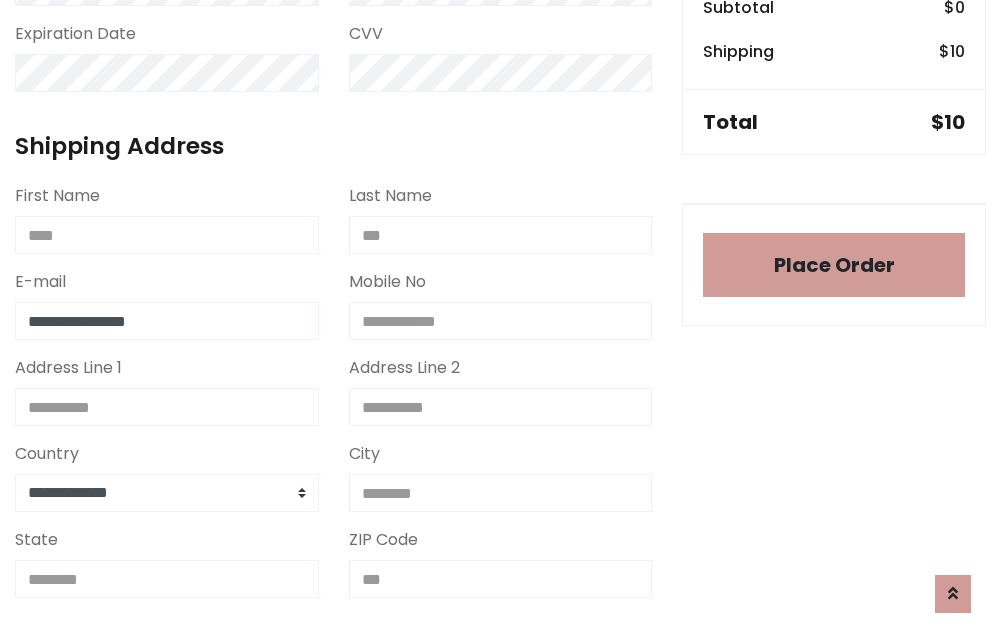 type on "**********" 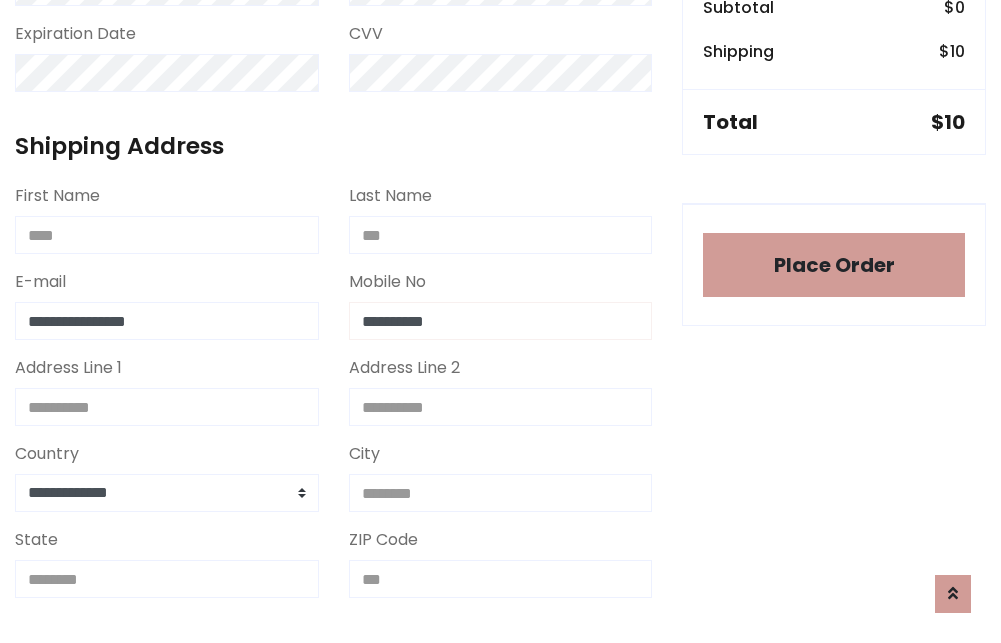 type on "**********" 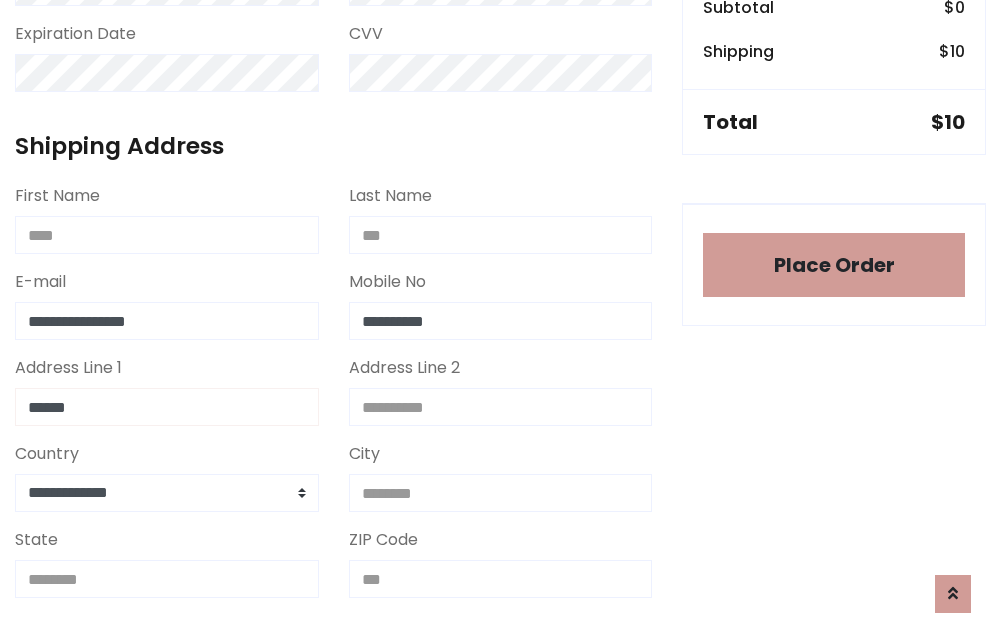 type on "******" 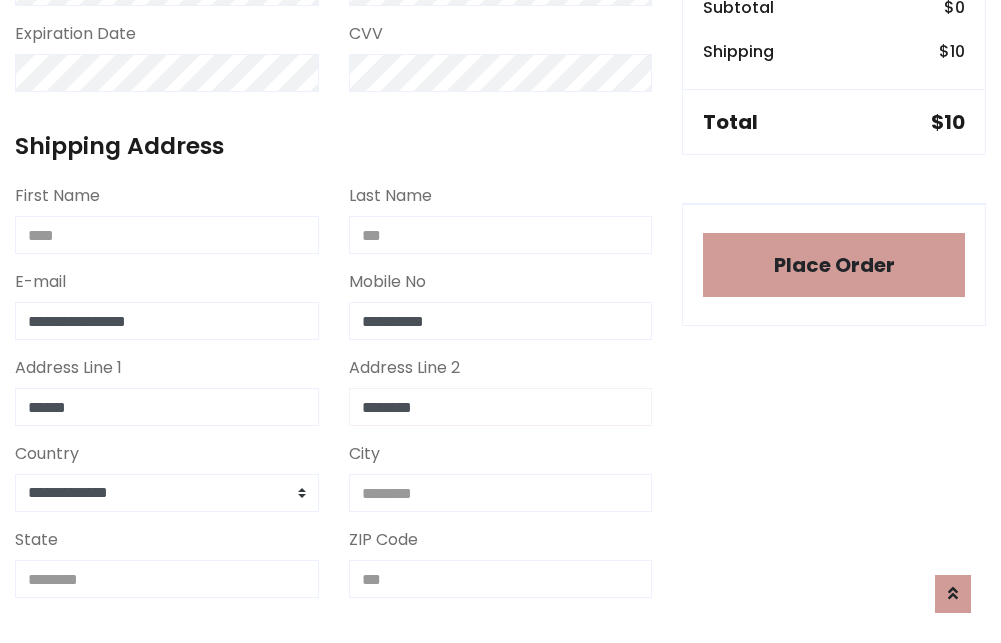 type on "********" 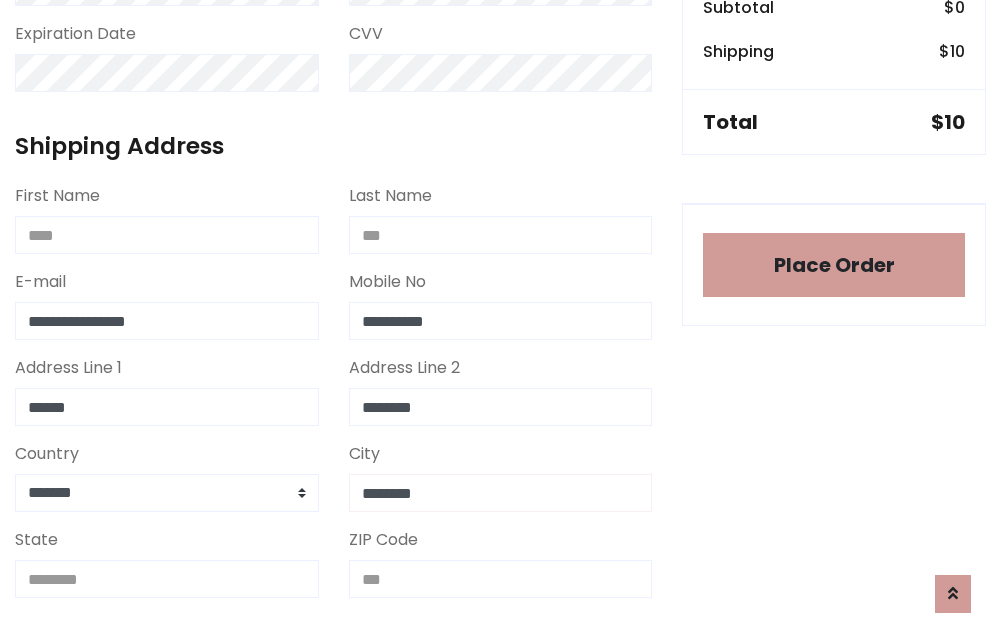 type on "********" 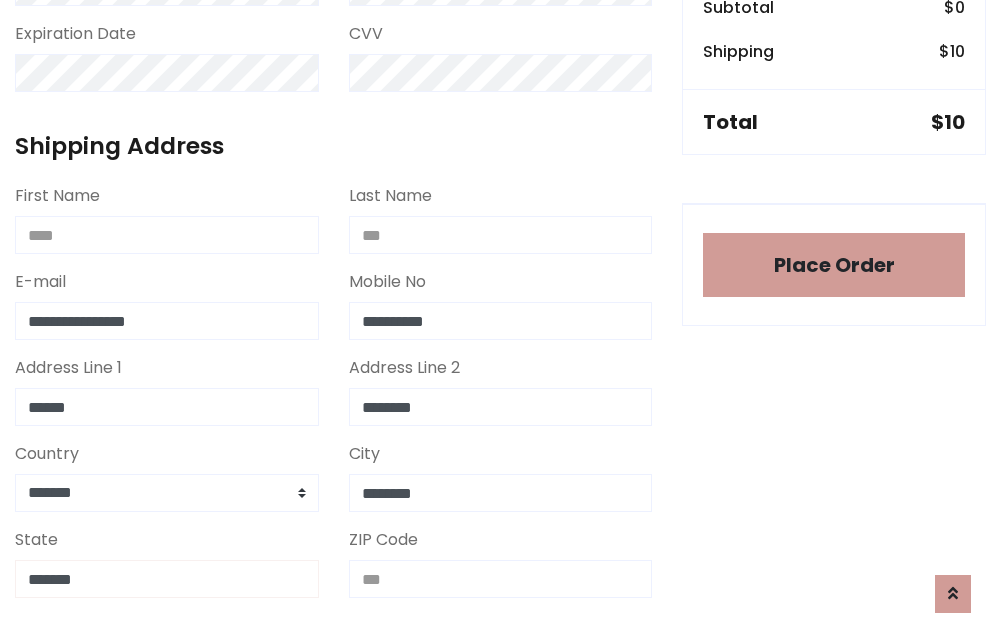 type on "*******" 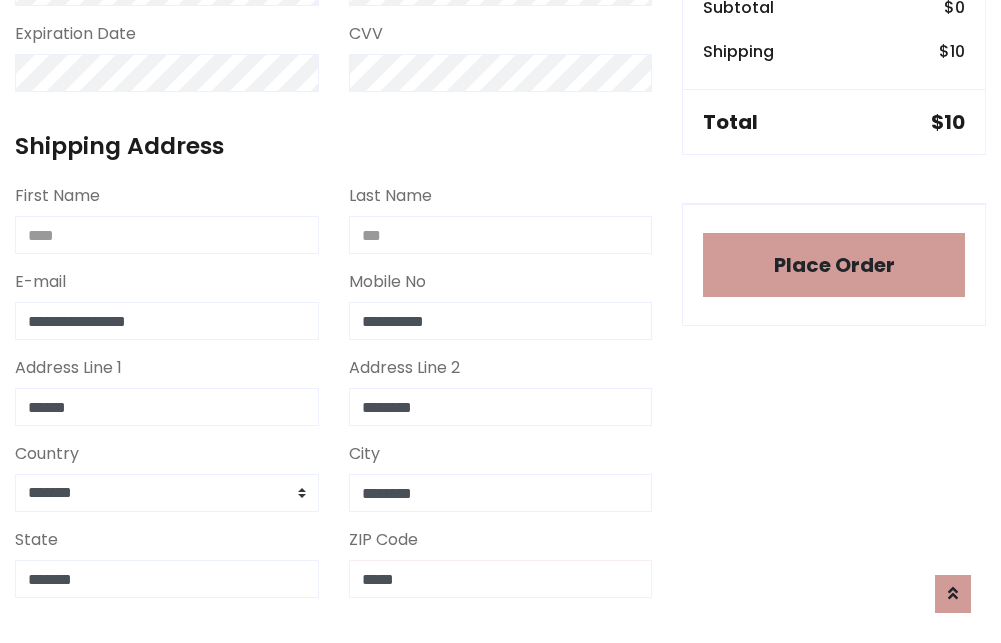 scroll, scrollTop: 403, scrollLeft: 0, axis: vertical 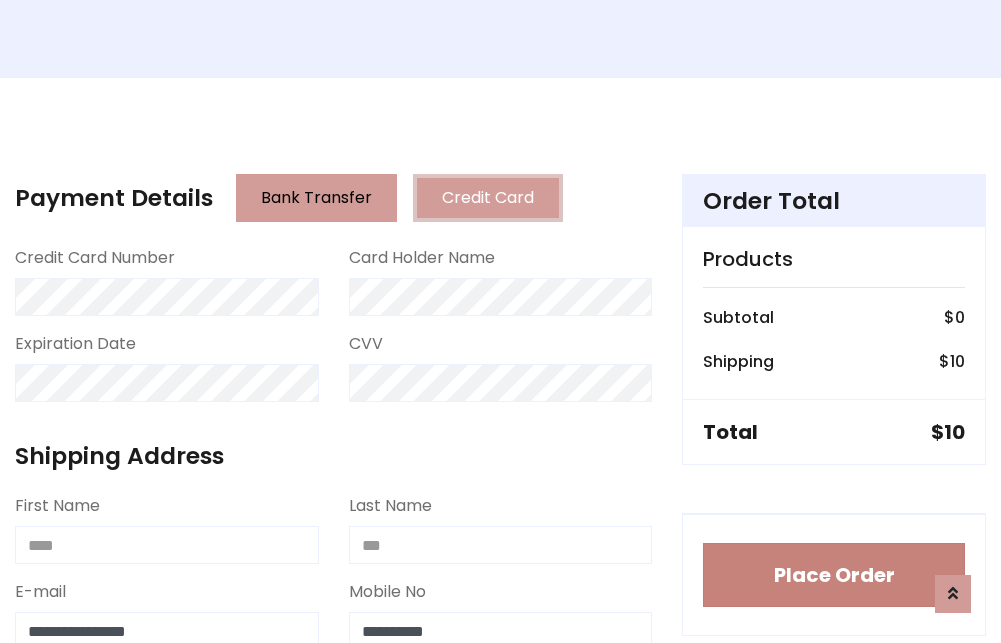 type on "*****" 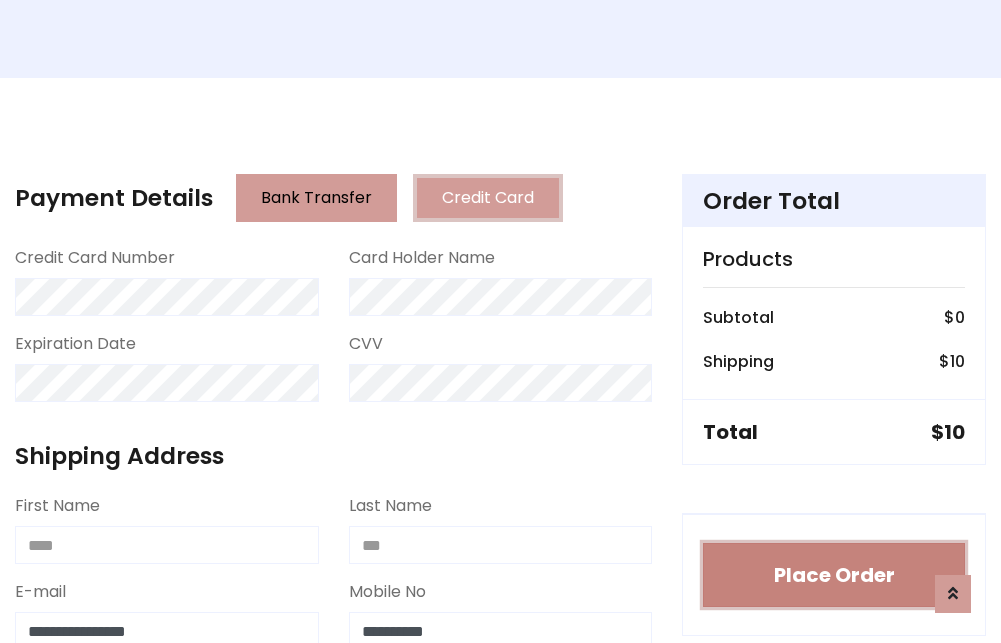 click on "Place Order" at bounding box center [834, 575] 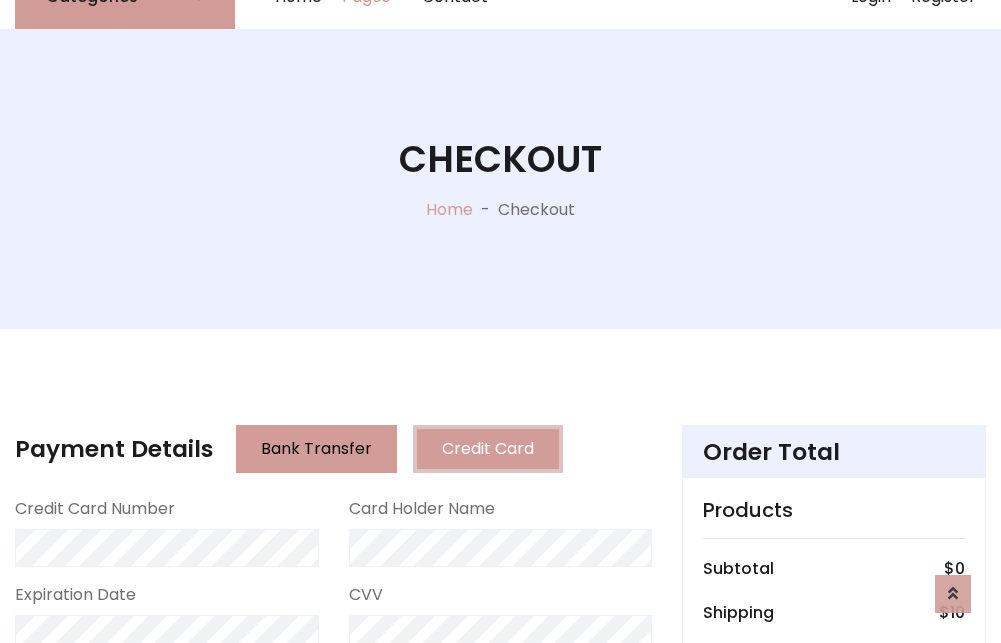 scroll, scrollTop: 0, scrollLeft: 0, axis: both 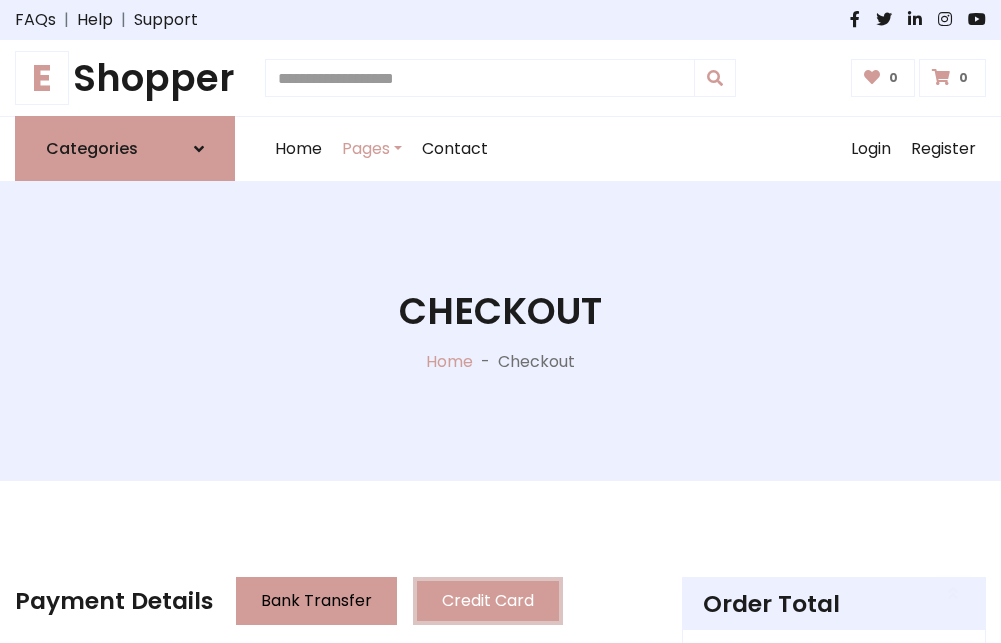 click on "E Shopper" at bounding box center (125, 78) 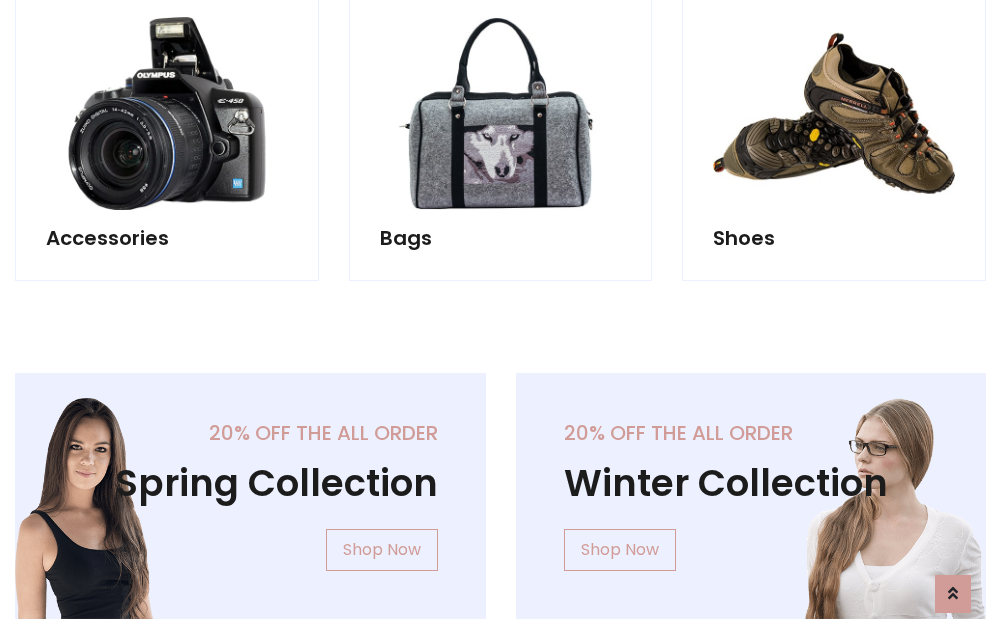 scroll, scrollTop: 770, scrollLeft: 0, axis: vertical 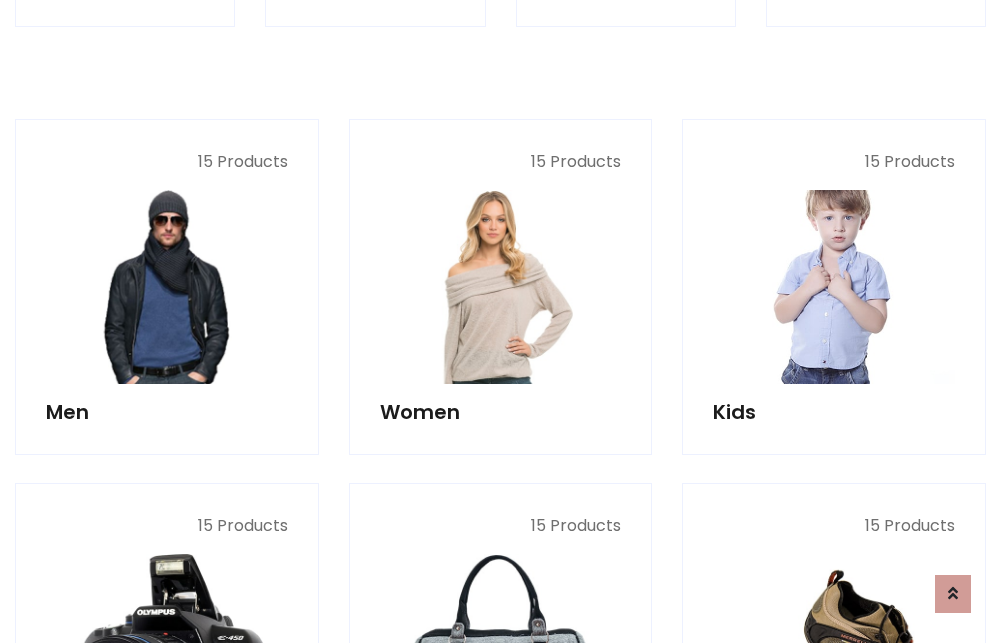 click at bounding box center (834, 287) 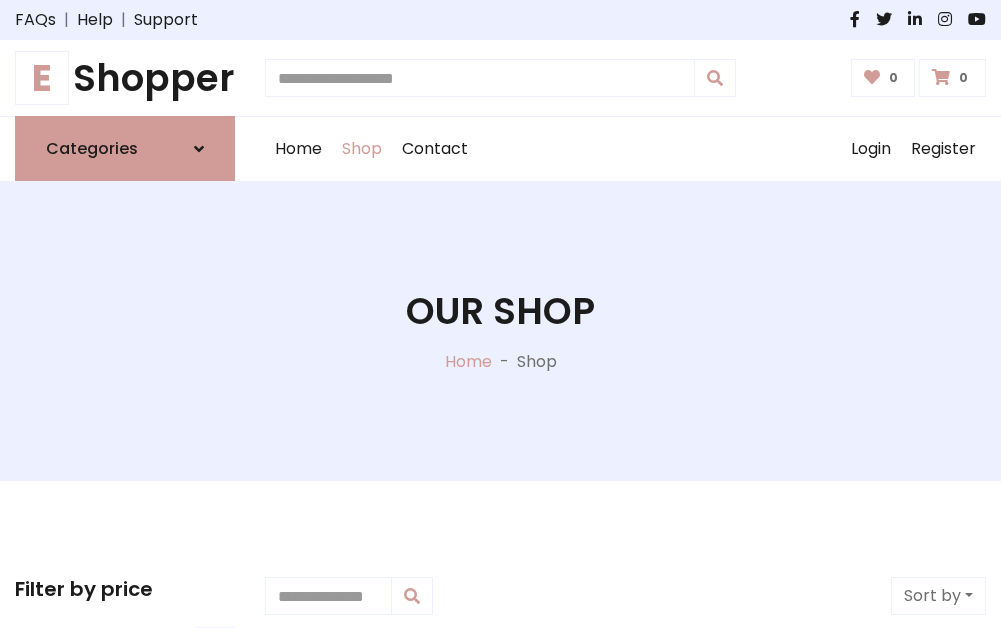 scroll, scrollTop: 549, scrollLeft: 0, axis: vertical 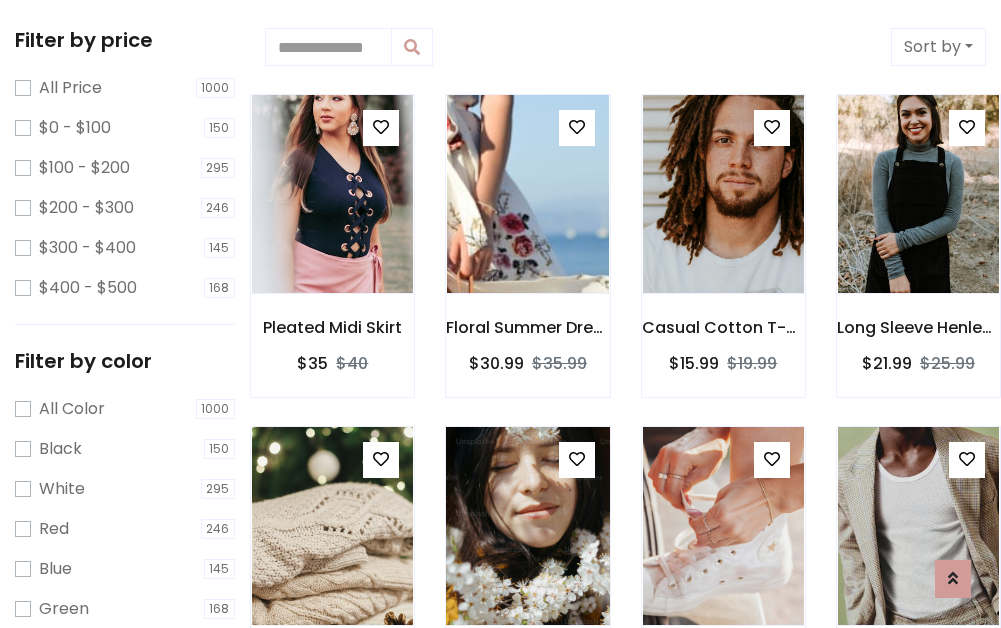 click at bounding box center (381, 127) 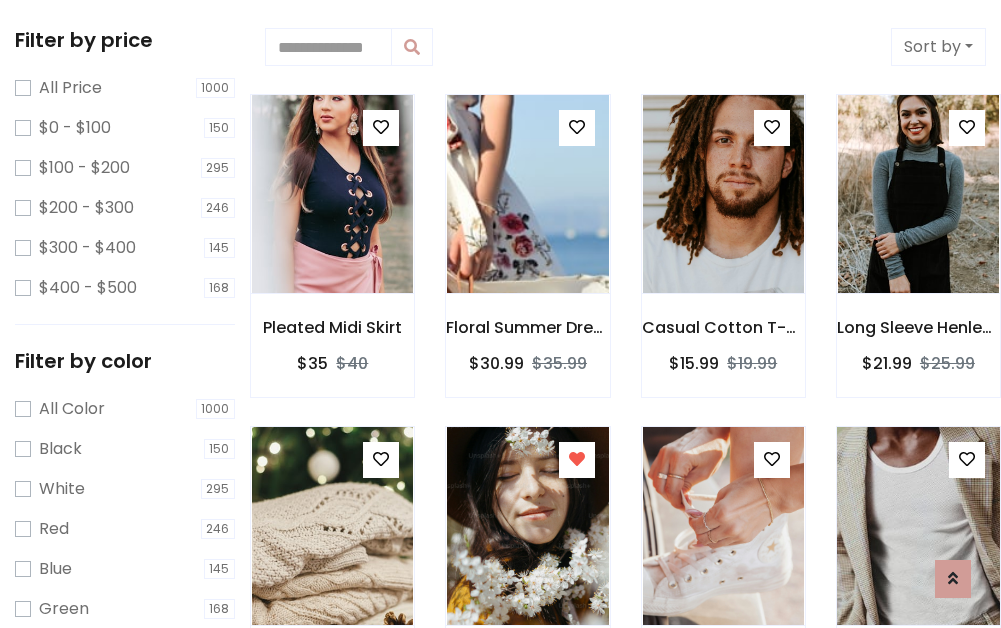 click at bounding box center [918, 526] 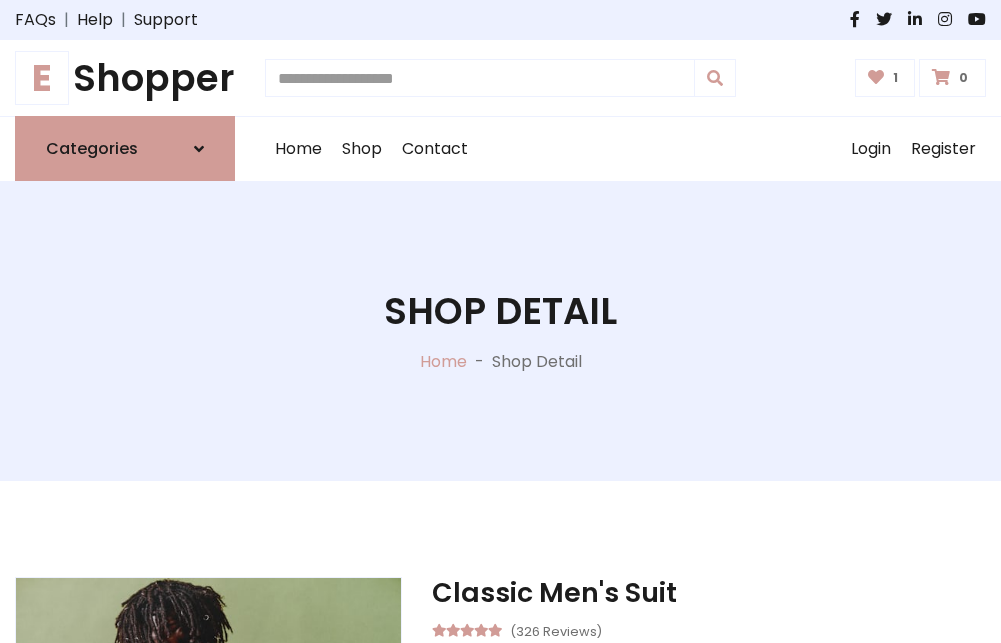 scroll, scrollTop: 262, scrollLeft: 0, axis: vertical 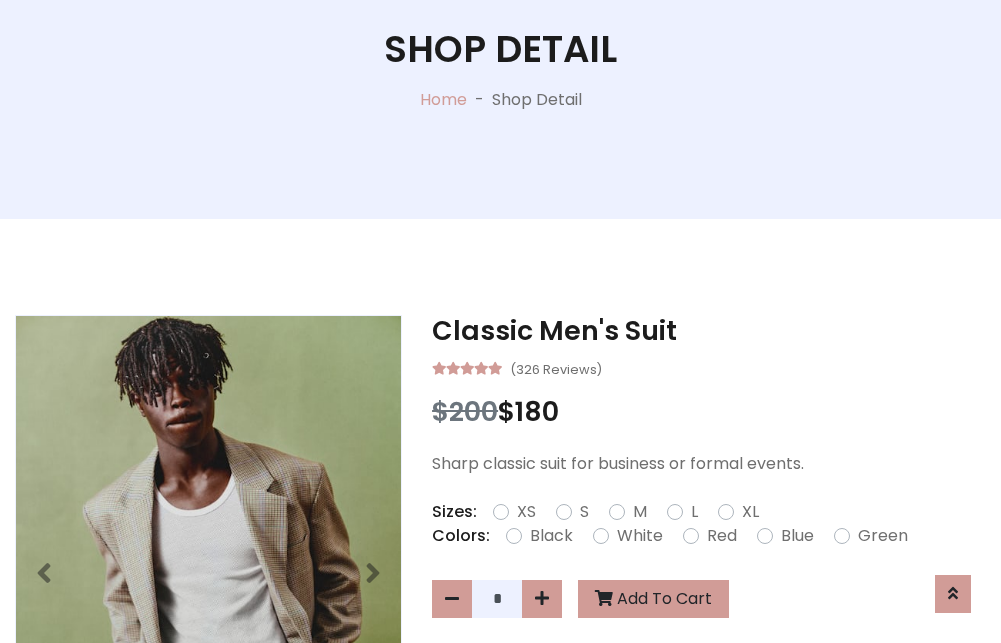 click on "XL" at bounding box center [750, 512] 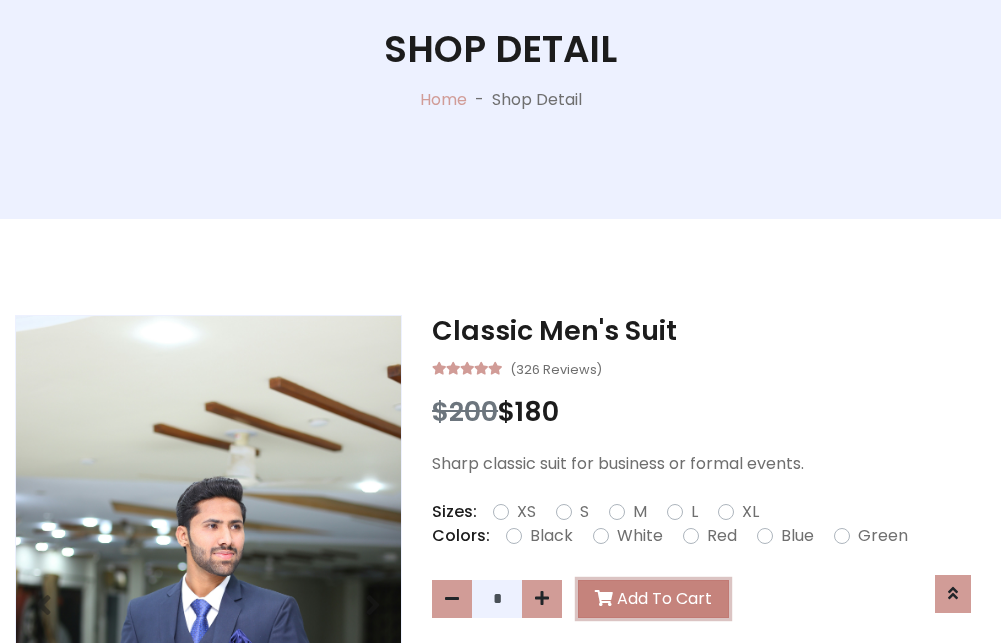click on "Add To Cart" at bounding box center (653, 599) 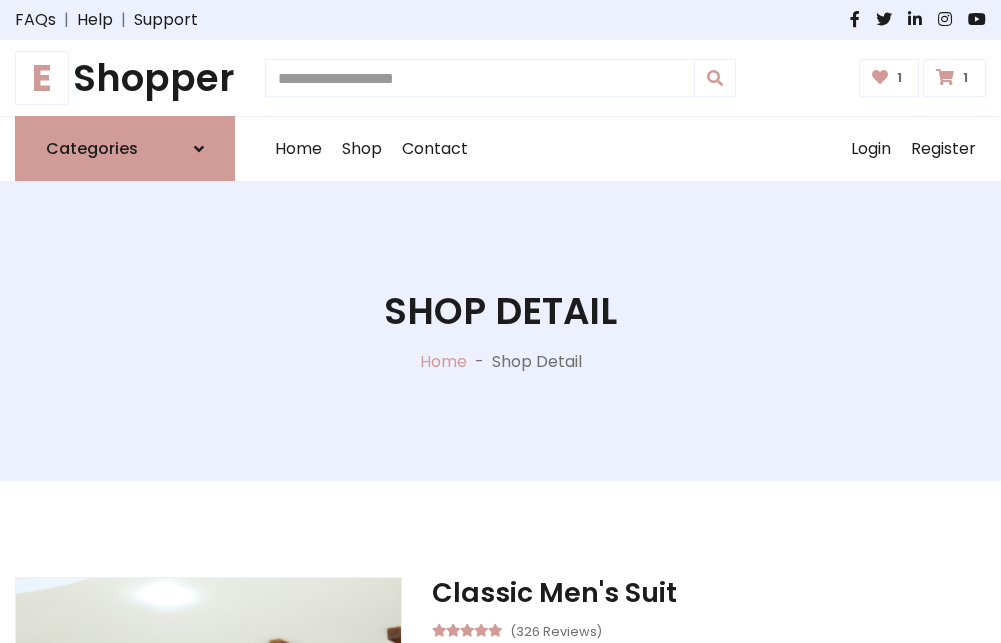 click at bounding box center (945, 77) 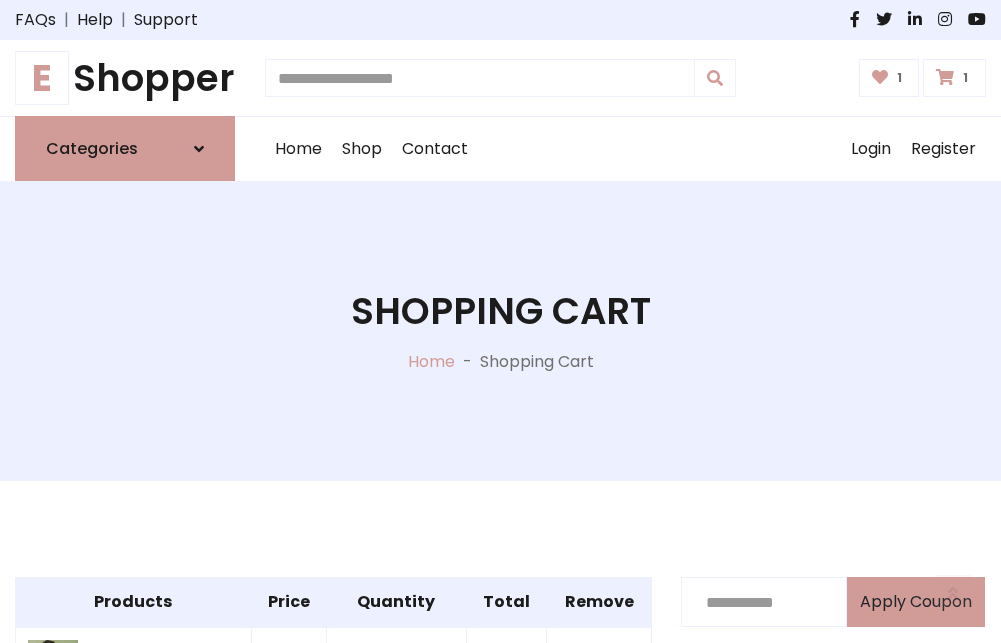 scroll, scrollTop: 570, scrollLeft: 0, axis: vertical 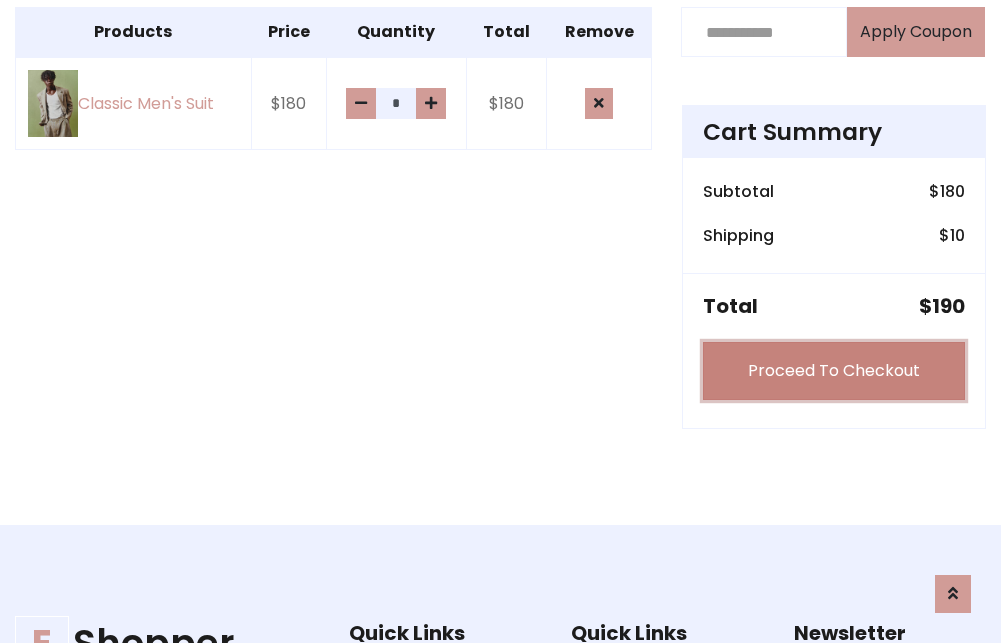 click on "Proceed To Checkout" at bounding box center (834, 371) 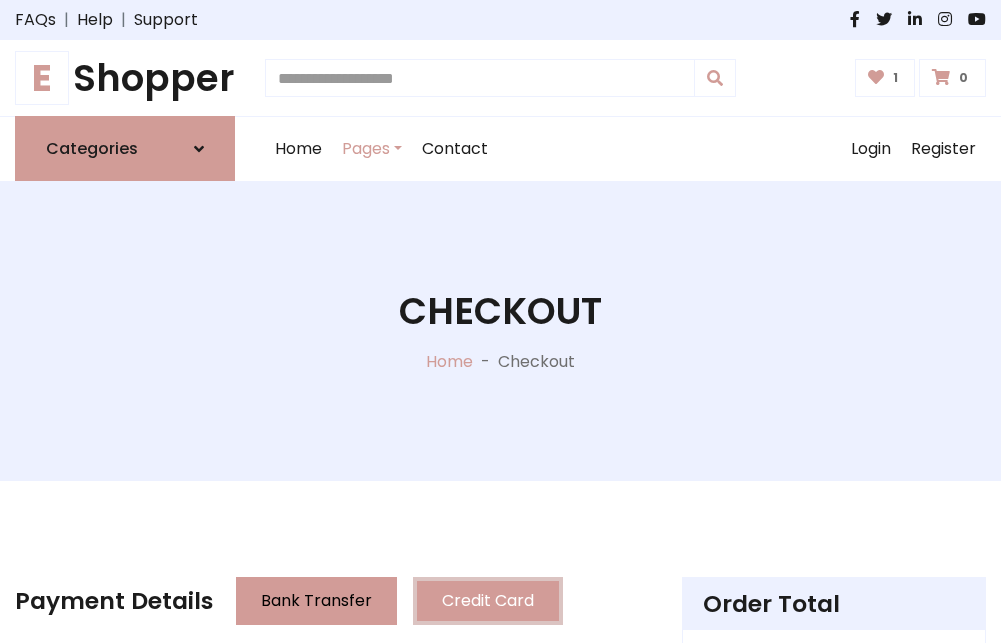 scroll, scrollTop: 201, scrollLeft: 0, axis: vertical 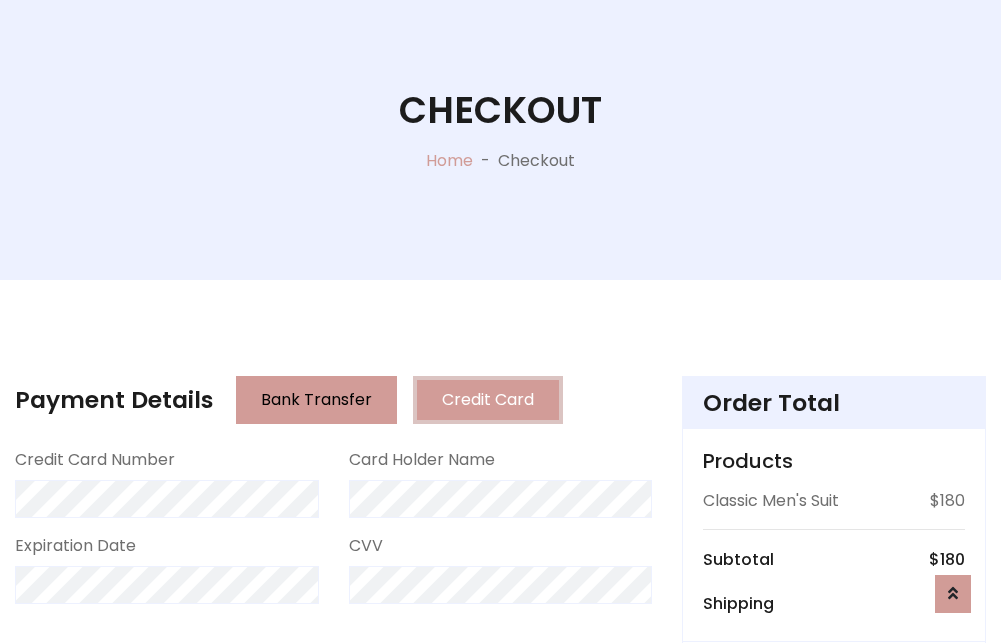 click on "Go to shipping" at bounding box center [834, 817] 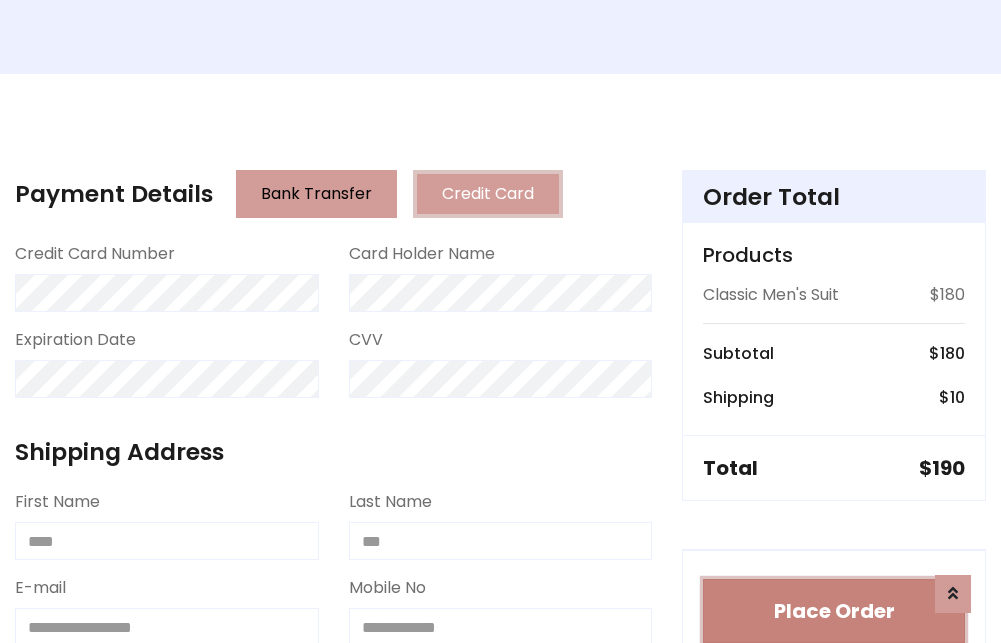 type 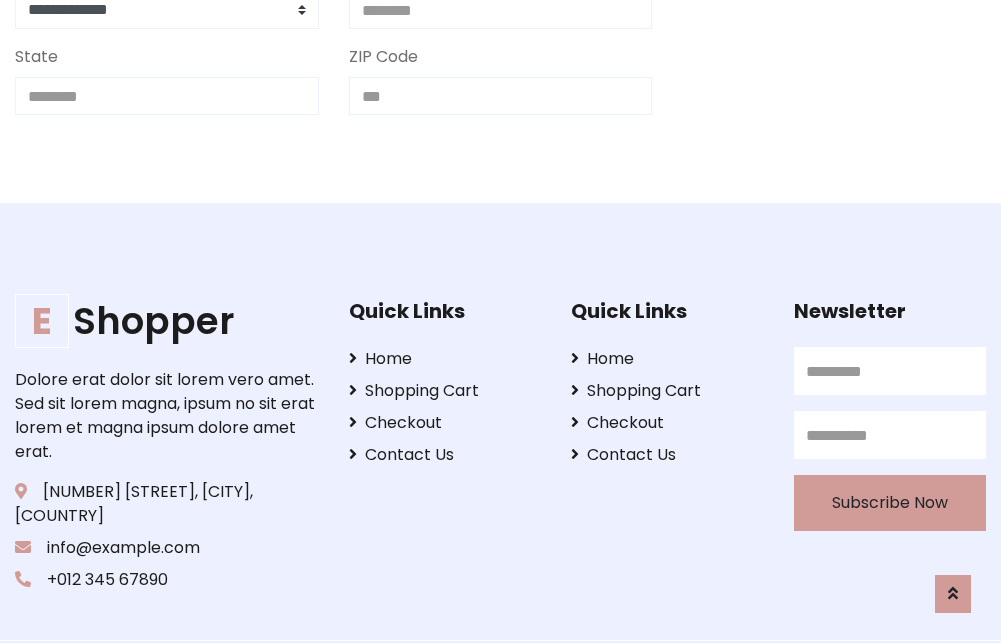 scroll, scrollTop: 713, scrollLeft: 0, axis: vertical 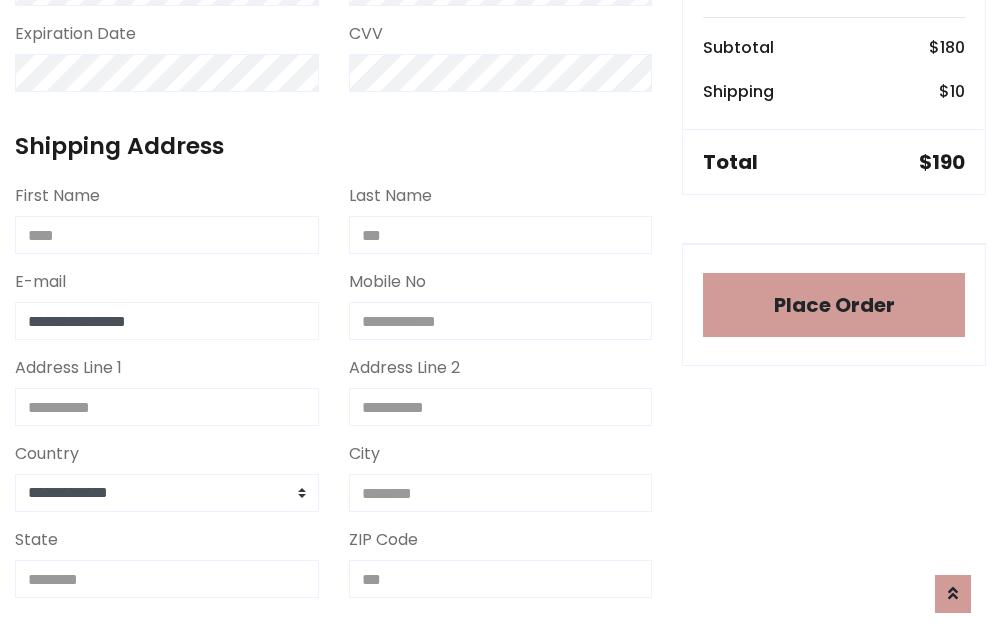type on "**********" 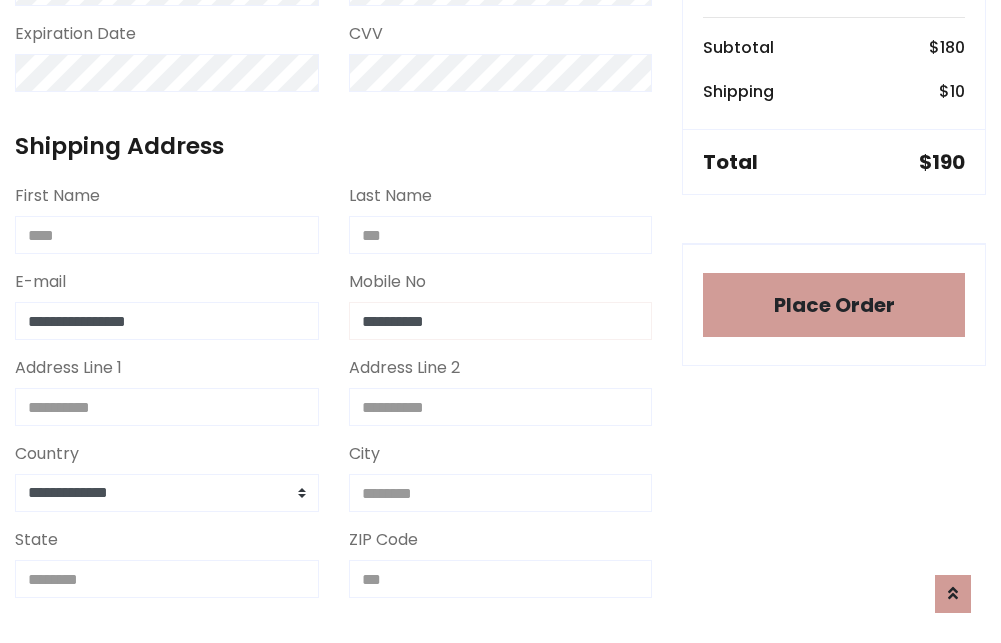 scroll, scrollTop: 573, scrollLeft: 0, axis: vertical 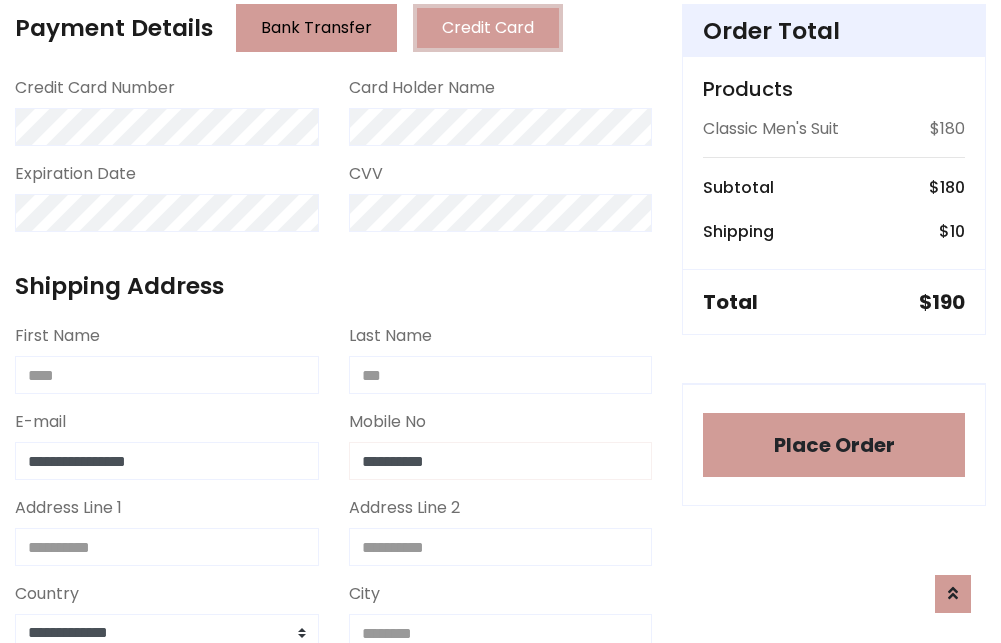 type on "**********" 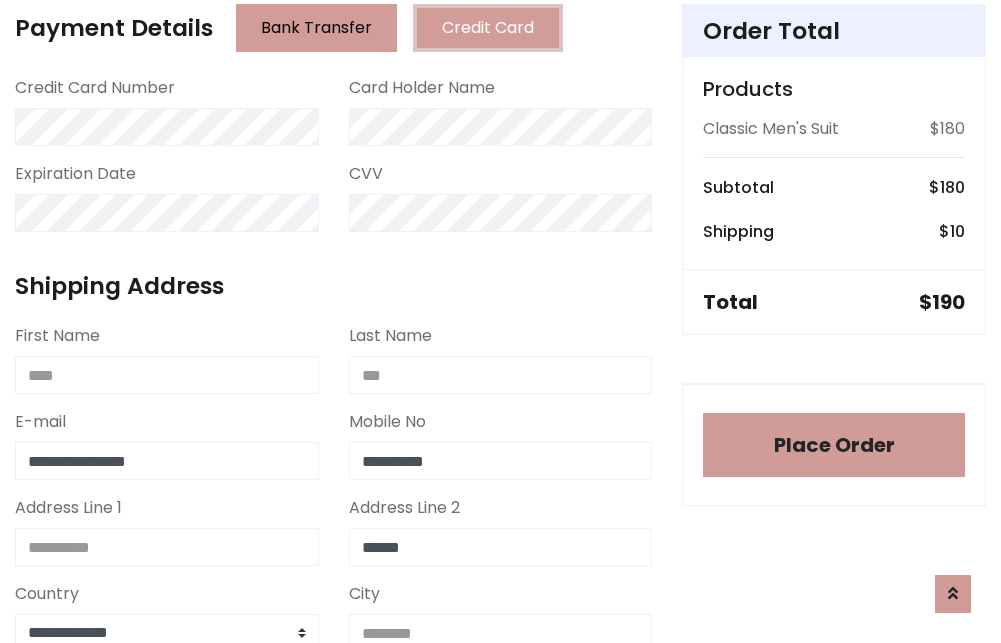type on "******" 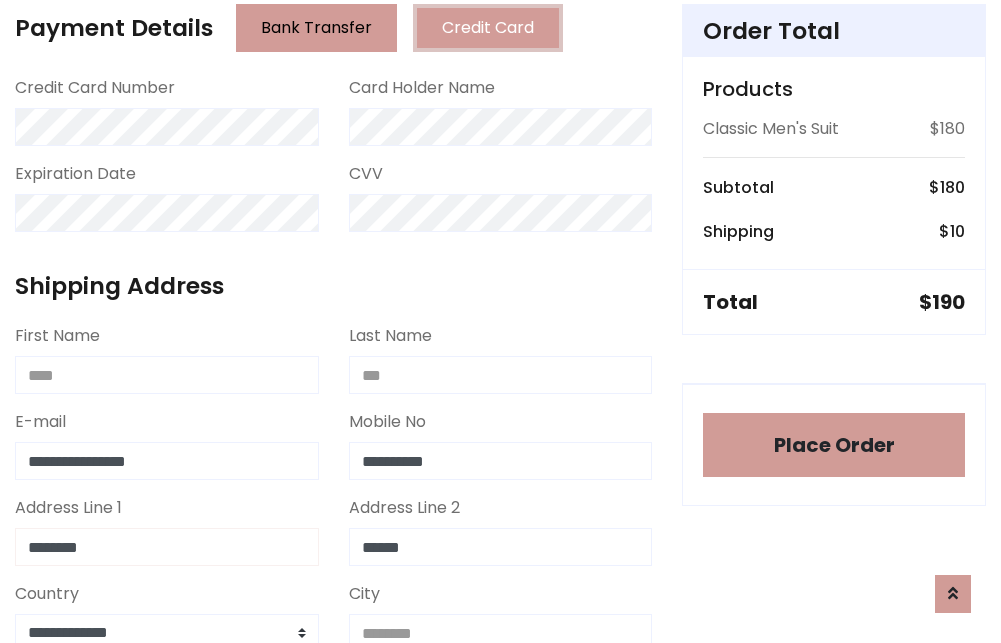 type on "********" 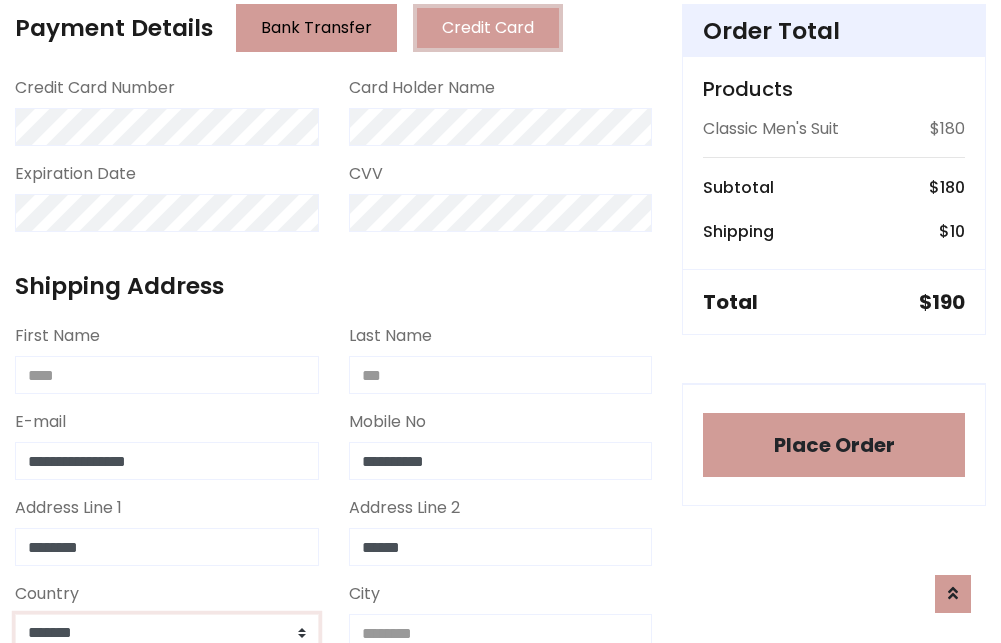 scroll, scrollTop: 583, scrollLeft: 0, axis: vertical 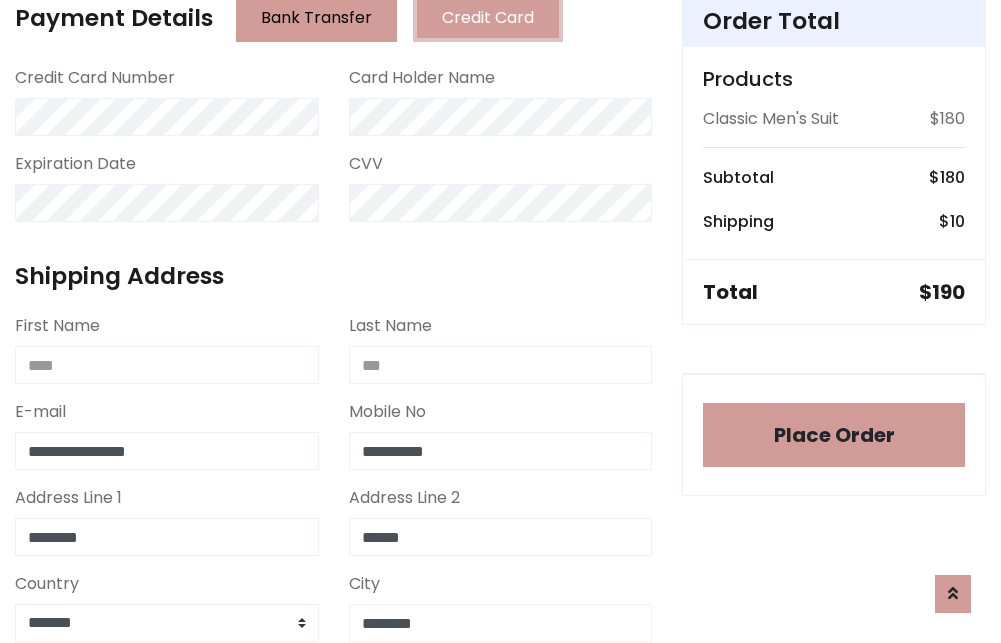 type on "********" 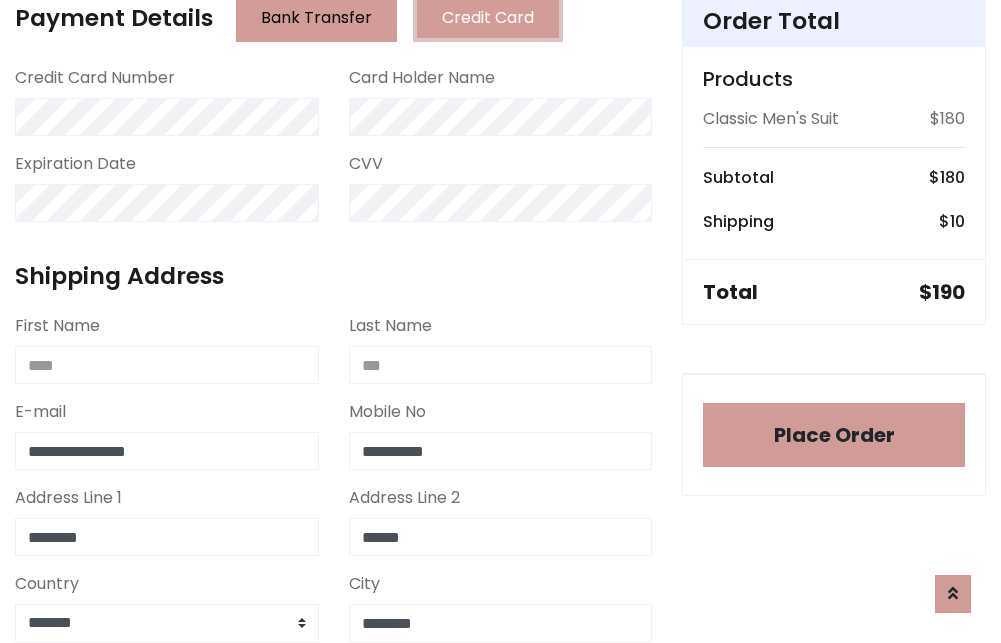 scroll, scrollTop: 971, scrollLeft: 0, axis: vertical 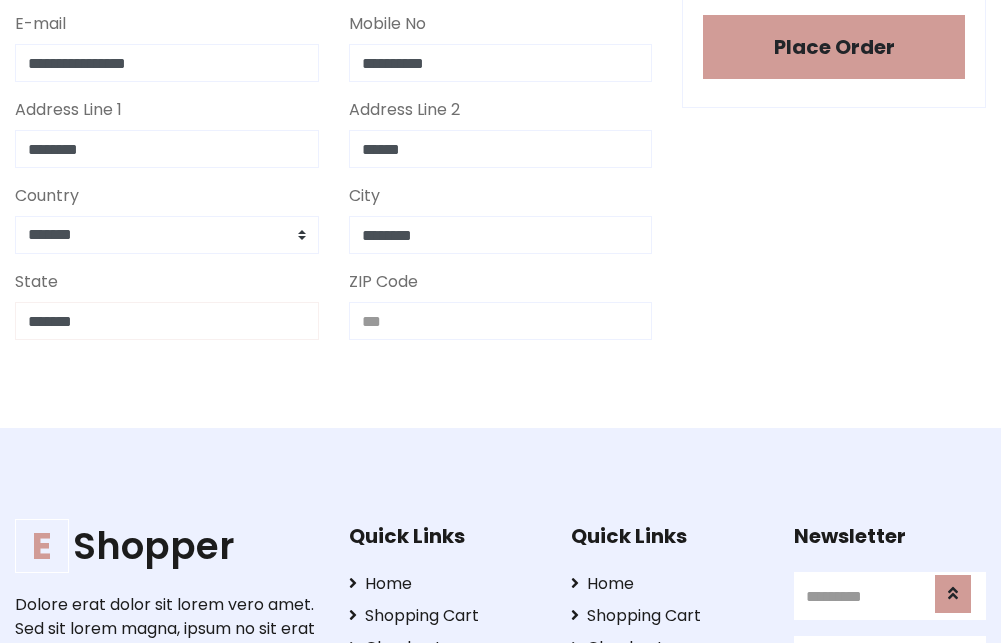 type on "*******" 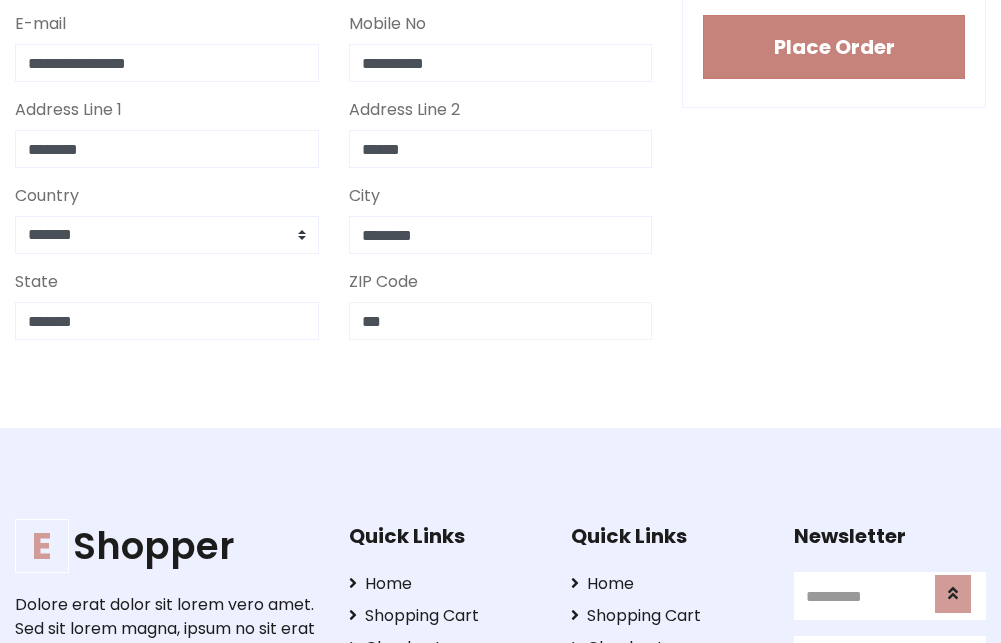 type on "***" 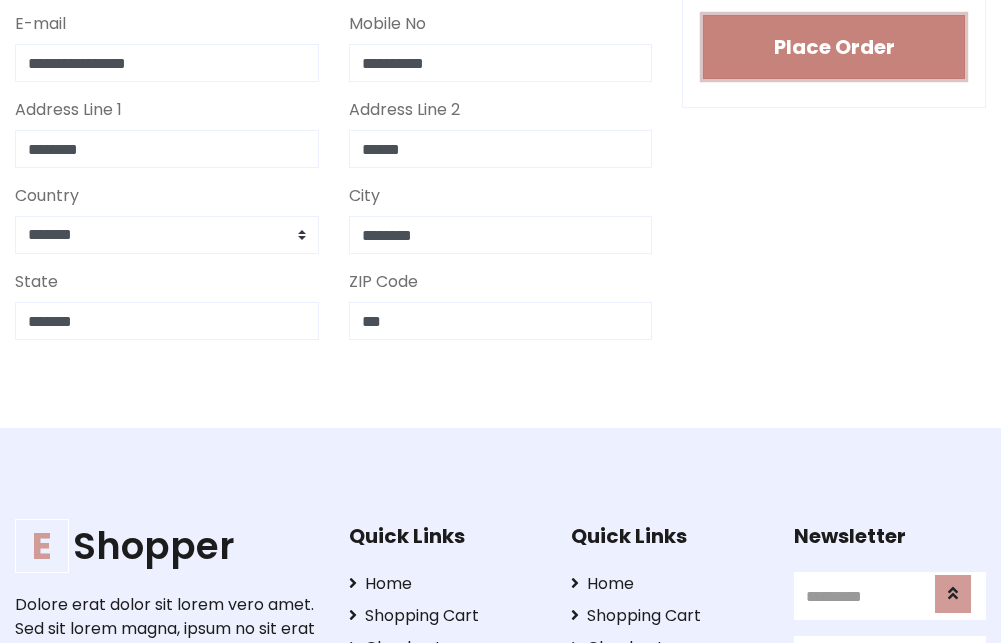 click on "Place Order" at bounding box center (834, 47) 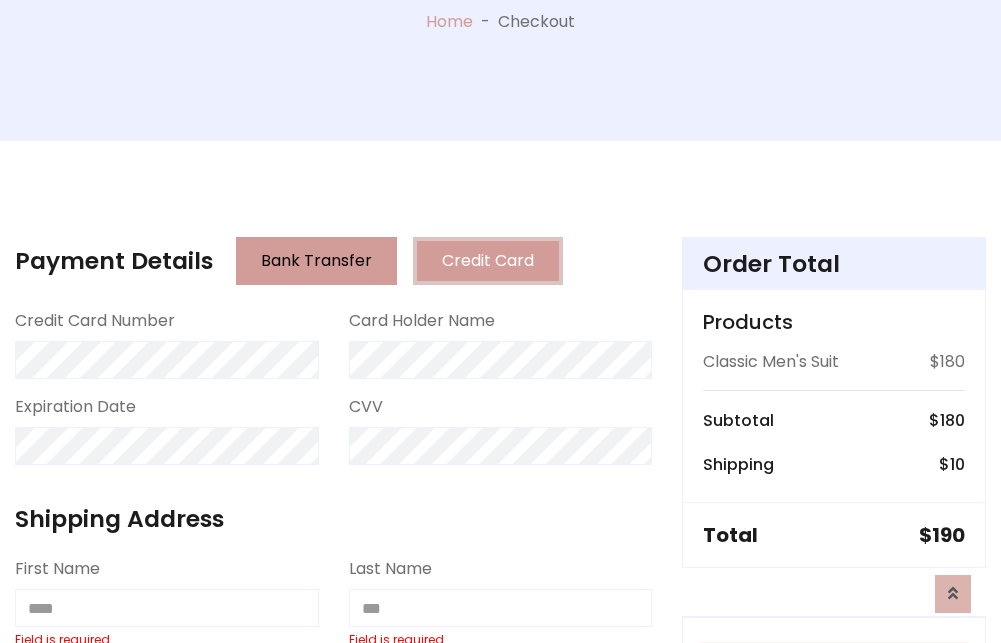 scroll, scrollTop: 0, scrollLeft: 0, axis: both 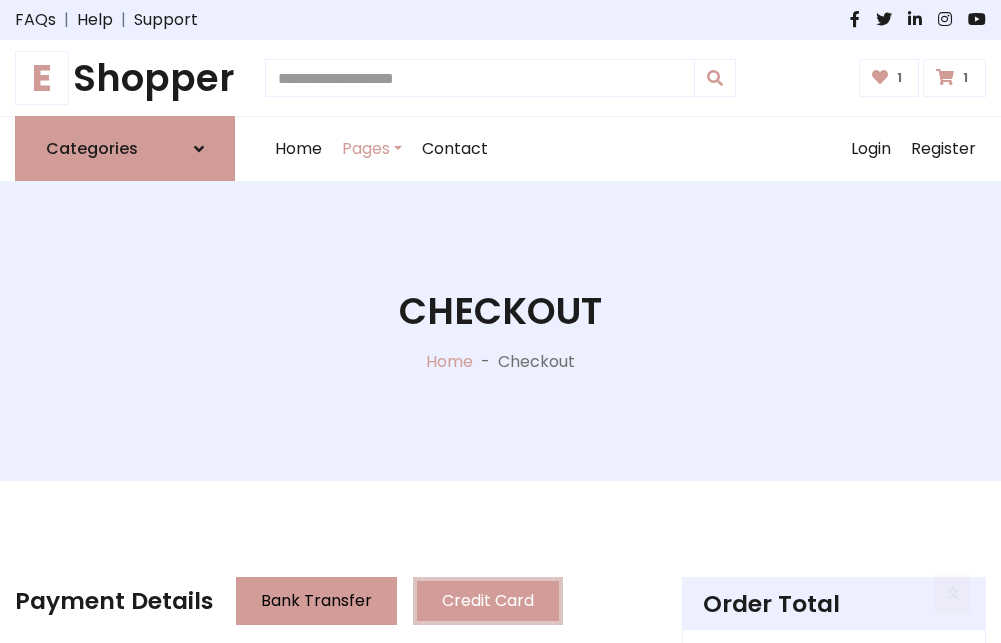 click on "E" at bounding box center (42, 78) 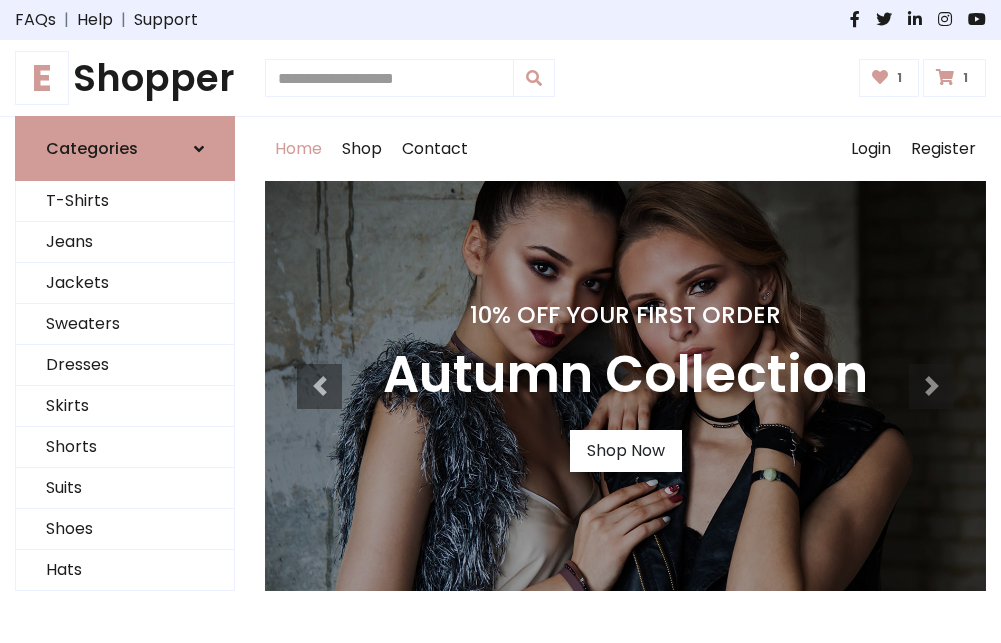 scroll, scrollTop: 0, scrollLeft: 0, axis: both 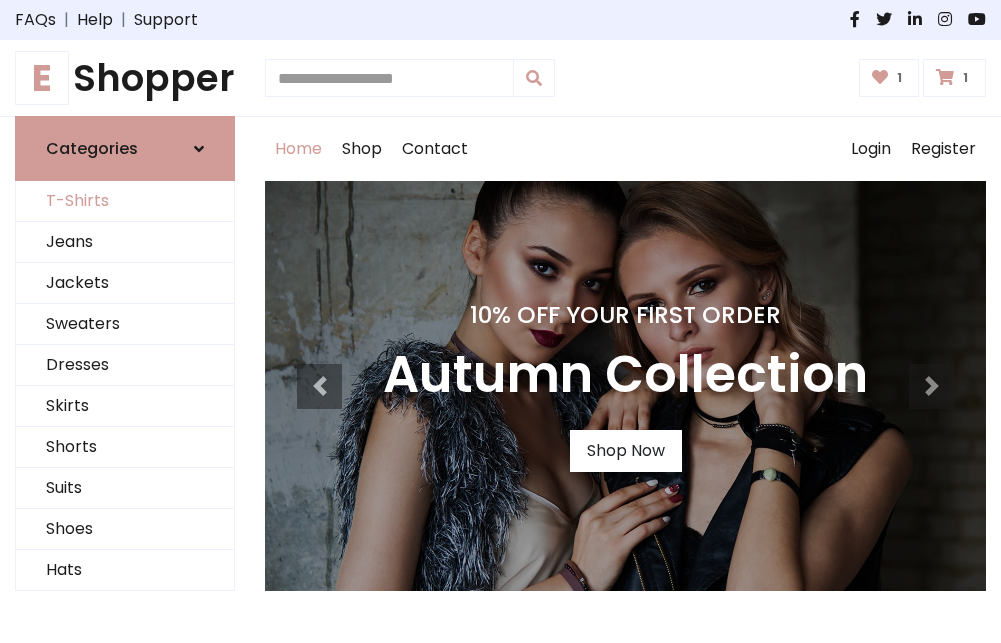 click on "T-Shirts" at bounding box center [125, 201] 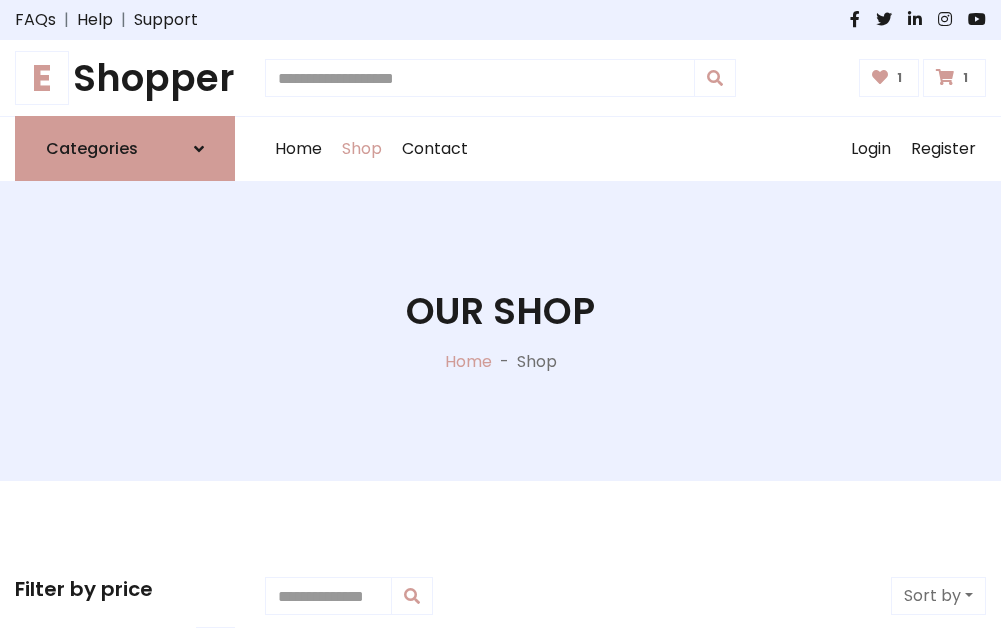 scroll, scrollTop: 0, scrollLeft: 0, axis: both 